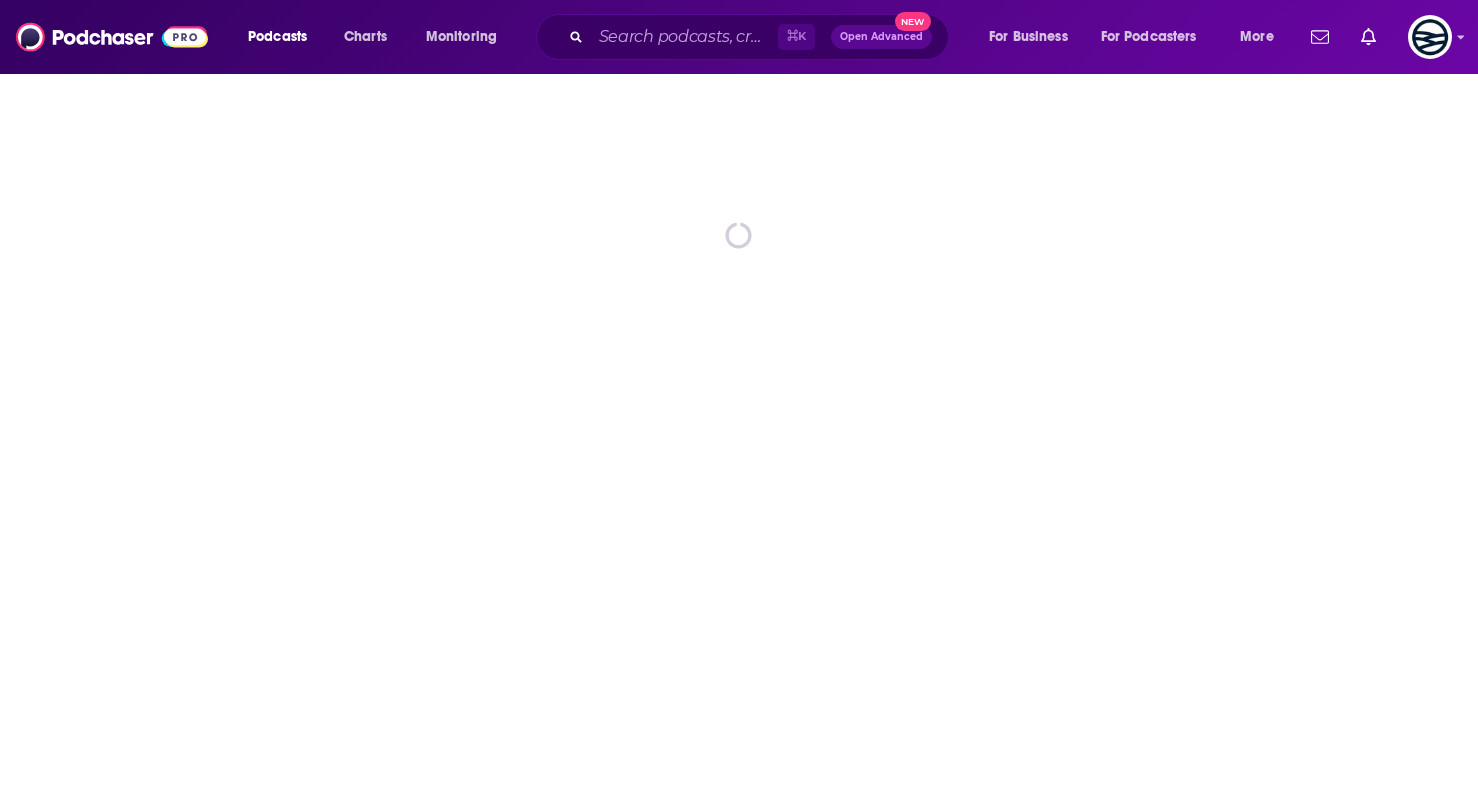 scroll, scrollTop: 0, scrollLeft: 0, axis: both 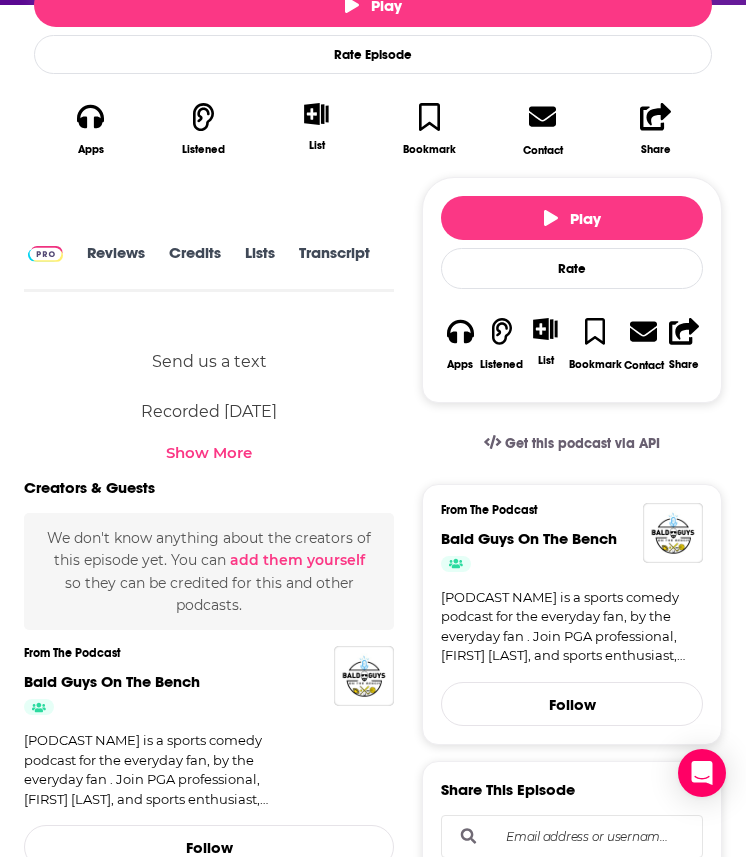 click on "Transcript" at bounding box center (334, 266) 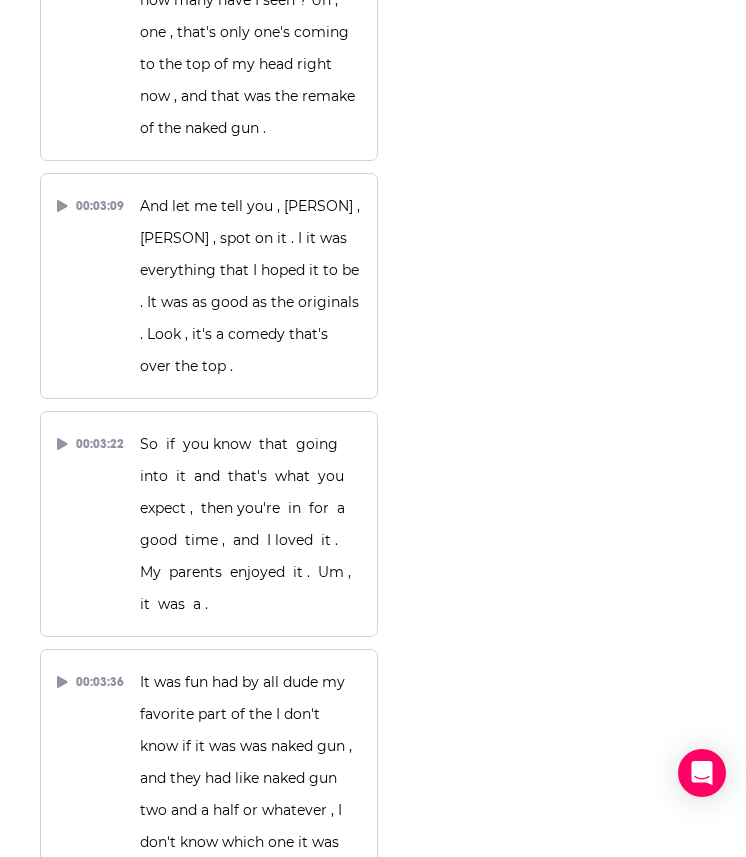 scroll, scrollTop: 6971, scrollLeft: 0, axis: vertical 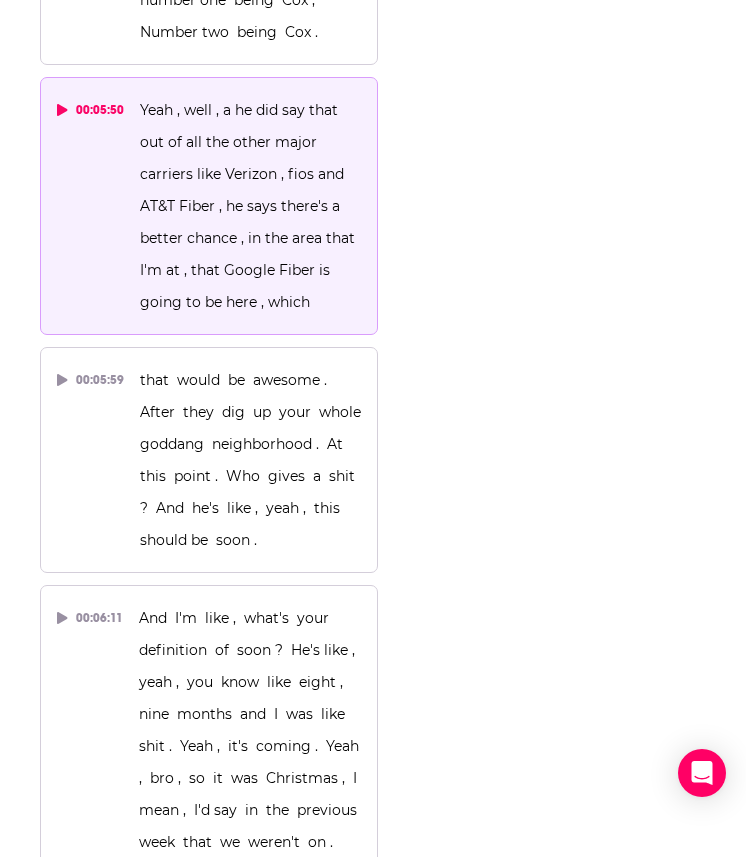 click on "00:05:50" at bounding box center (90, 110) 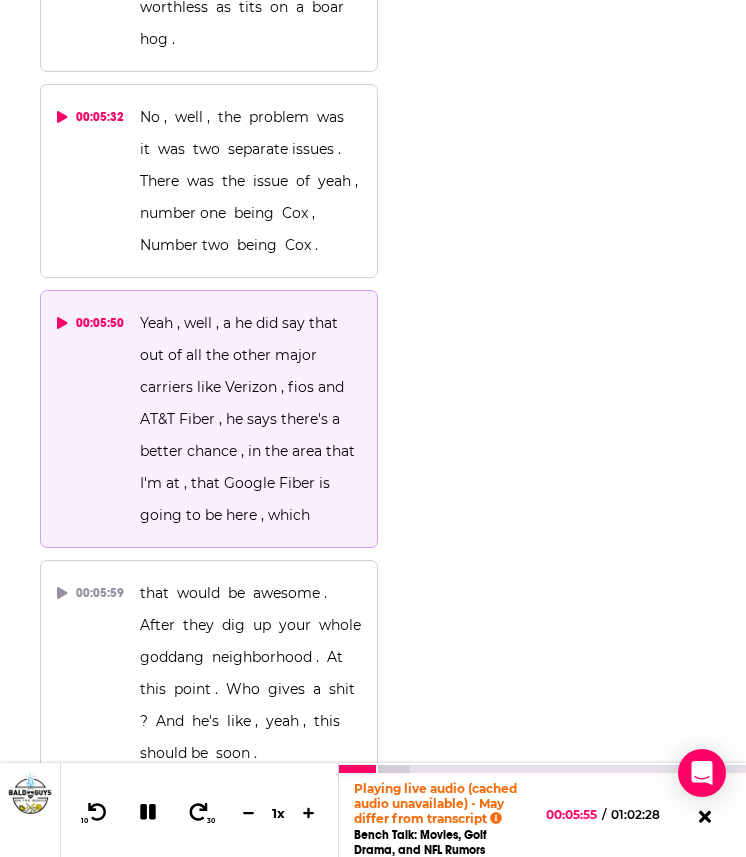 scroll, scrollTop: 6719, scrollLeft: 0, axis: vertical 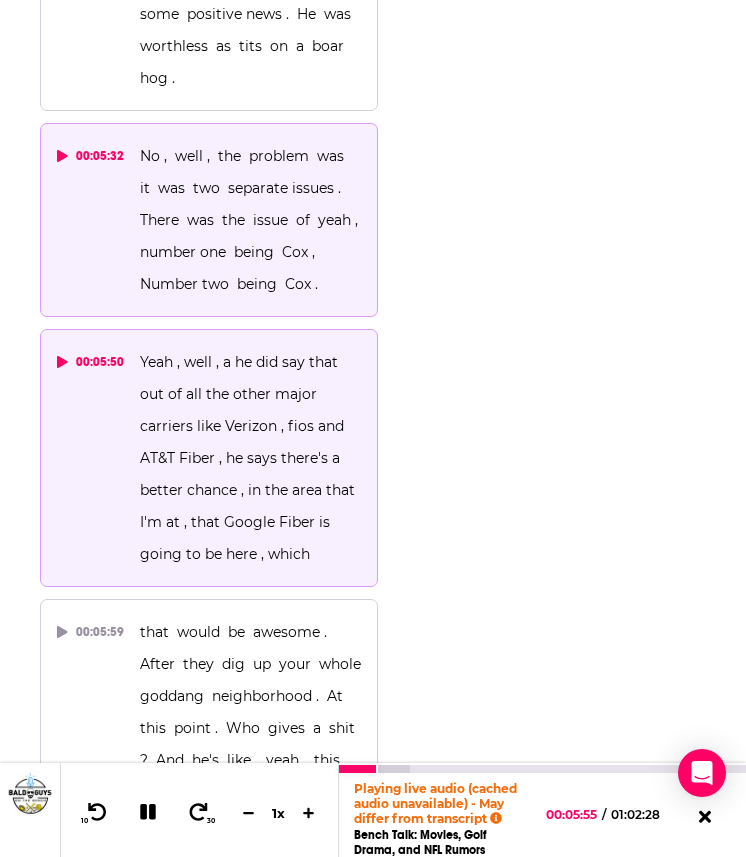 click on "00:05:32" at bounding box center (90, 156) 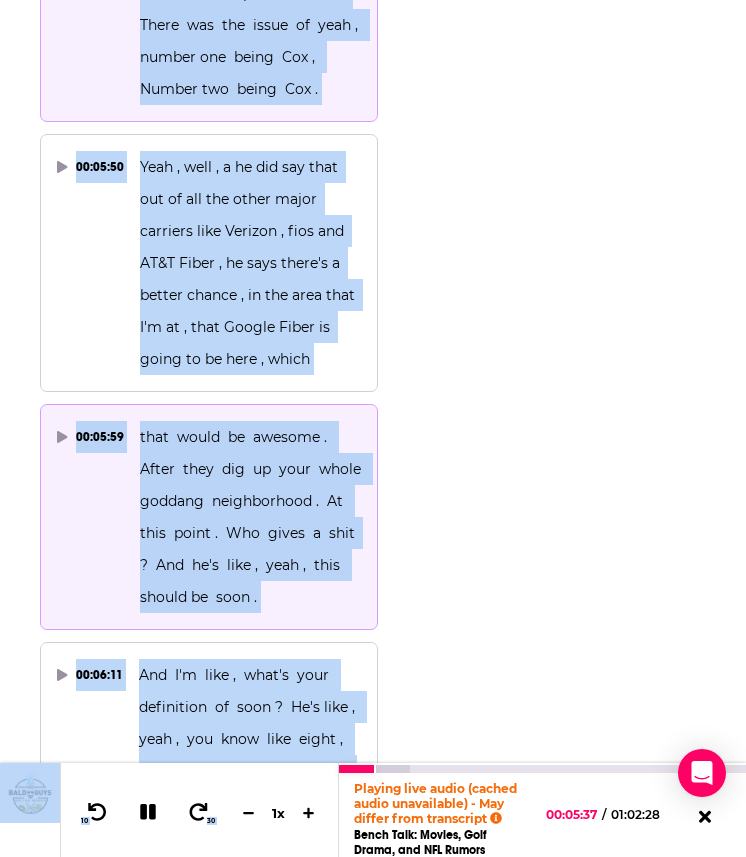 scroll, scrollTop: 6983, scrollLeft: 0, axis: vertical 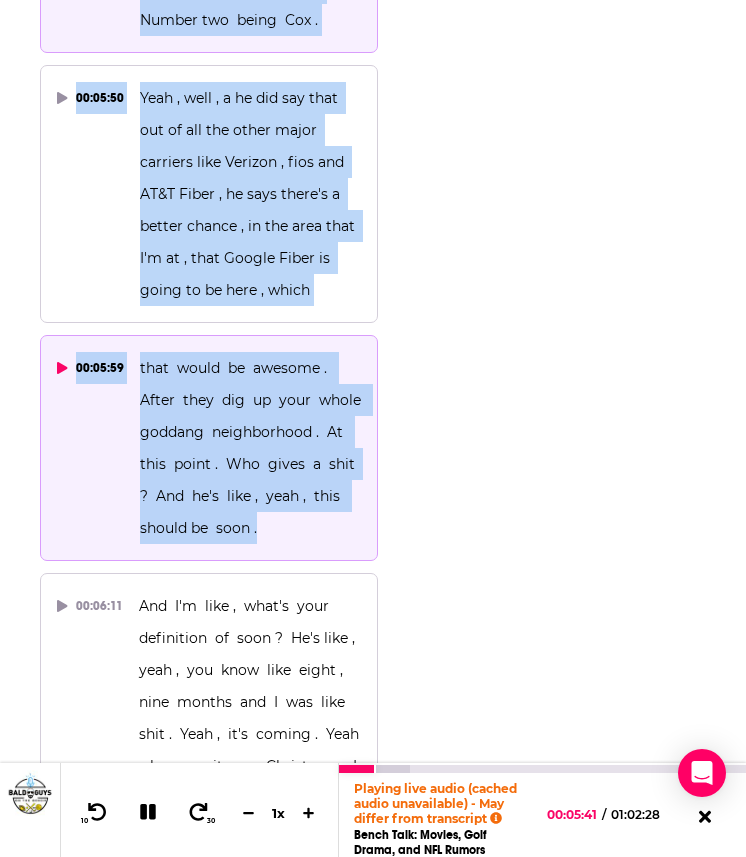 drag, startPoint x: 140, startPoint y: 283, endPoint x: 278, endPoint y: 679, distance: 419.35666 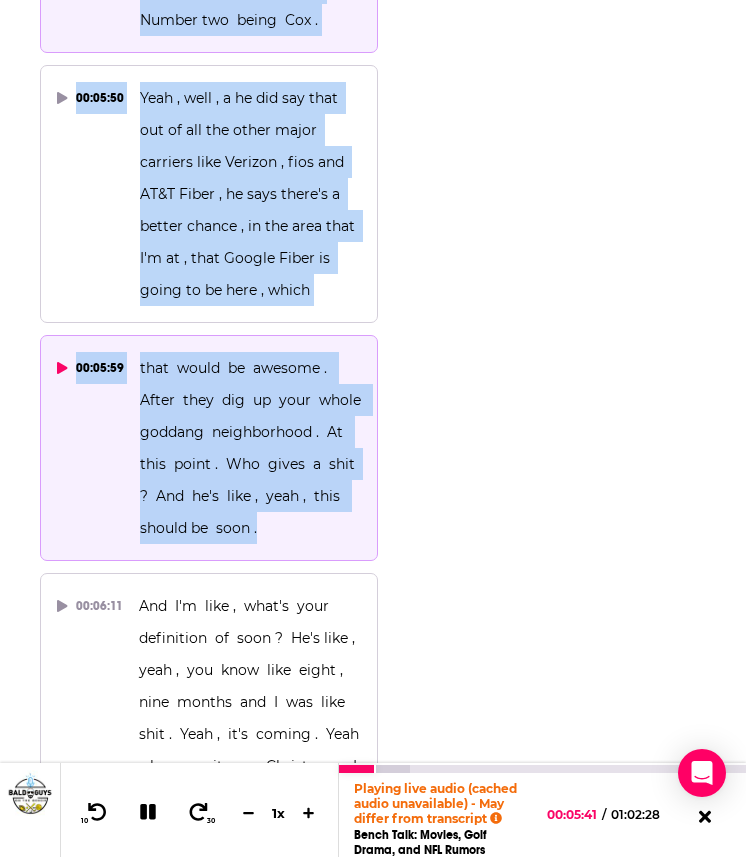 click on "[TIME] Welcome to another episode of the [BRAND] podcast , with your hosts [PERSON] and [PERSON] . What's up everyone and welcome back to another episode of the [BRAND] . I know it's been a while . [TIME] All I got to say is dude , can somebody discover your boy and I here at [BRAND] Studios in [LOCATION] ? And can I say something else ? Cox , get your shit together , and not only that , but a big-ass [TIME] city like [LOCATION] , [LOCATION] . Why was Cox the only thing available ? Monopolies . It's the only thing I can say . It is absolutely ridiculous . [TIME] This show will be even more fire when we have some producer dude sitting in the back eating Cheetos in his mom's basement editing and getting this shit out and him worrying about all this . [TIME] [TIME] [TIME] [TIME] [TIME] [TIME] [TIME] [TIME]" at bounding box center (209, 29155) 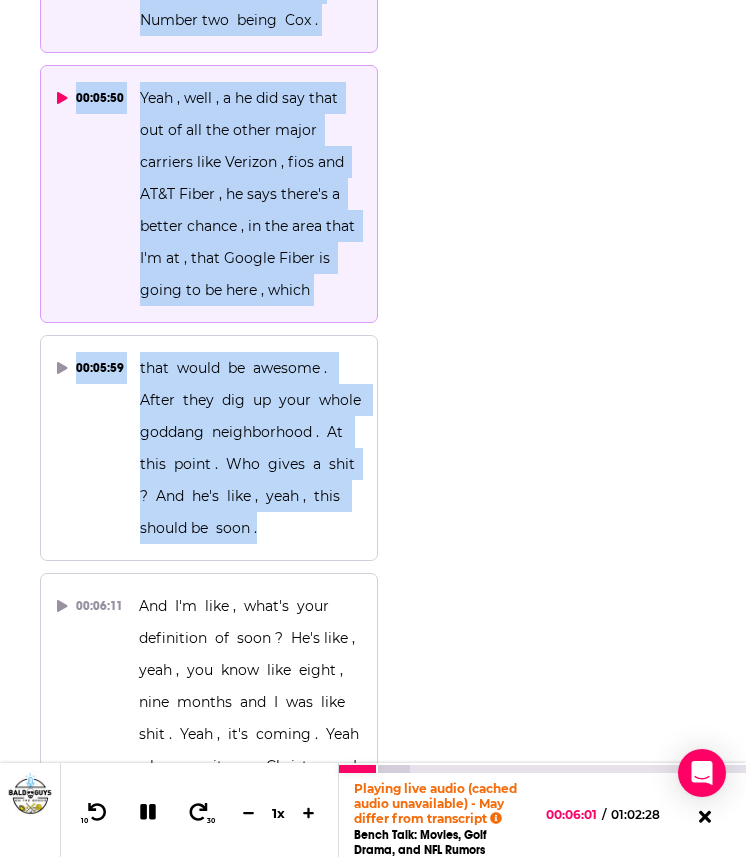 click on "00:05:50" at bounding box center [90, 98] 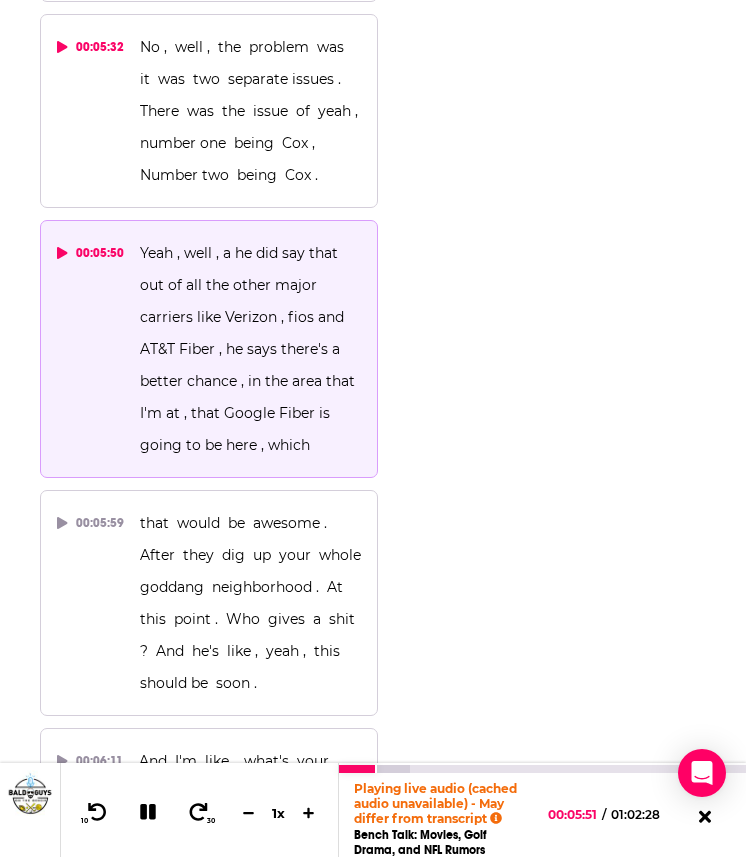 scroll, scrollTop: 6823, scrollLeft: 0, axis: vertical 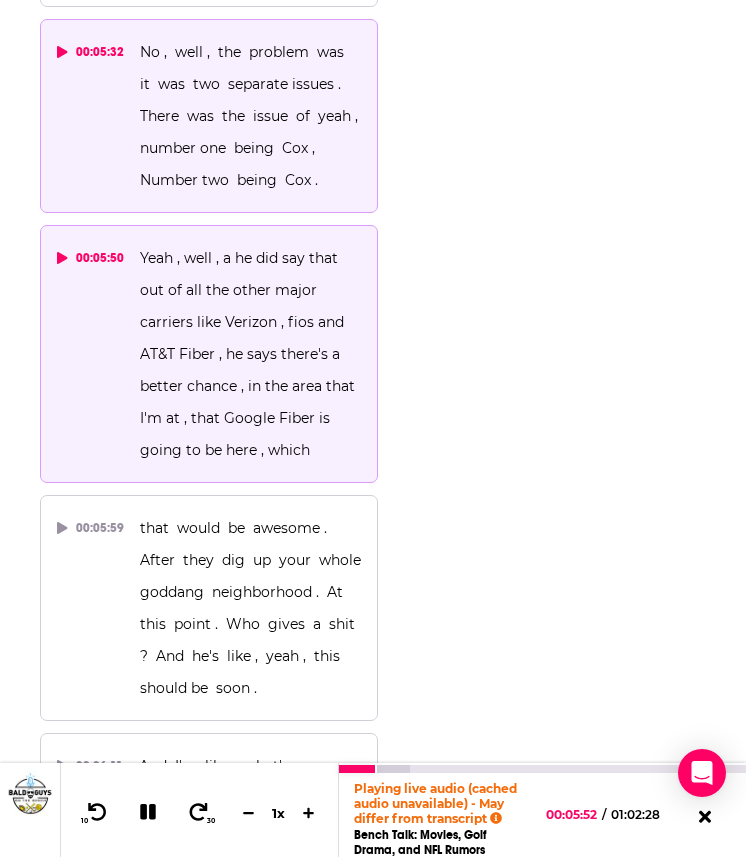 click on "00:05:32" at bounding box center [90, 52] 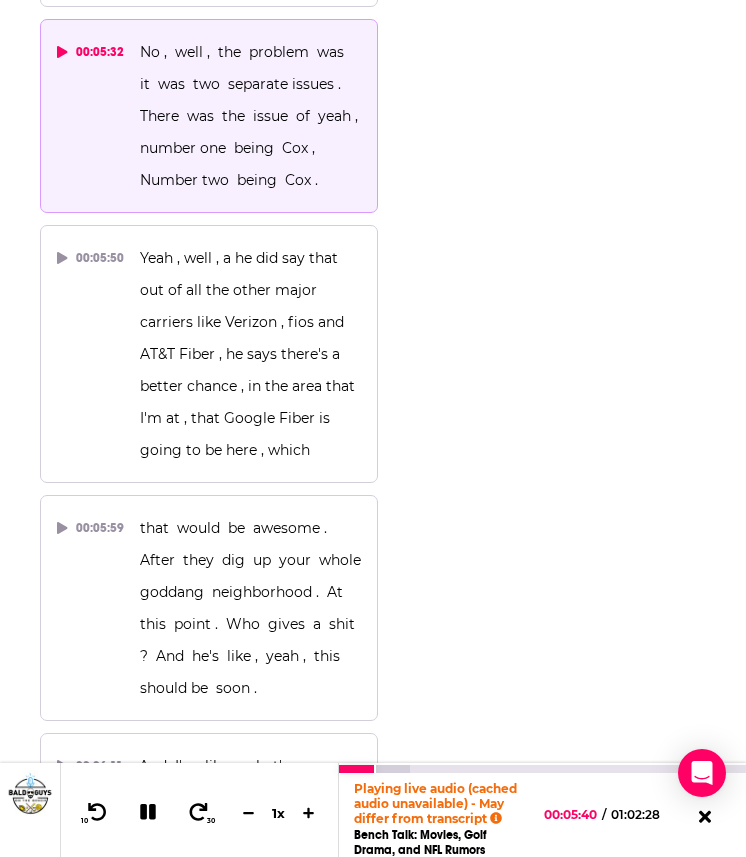 click 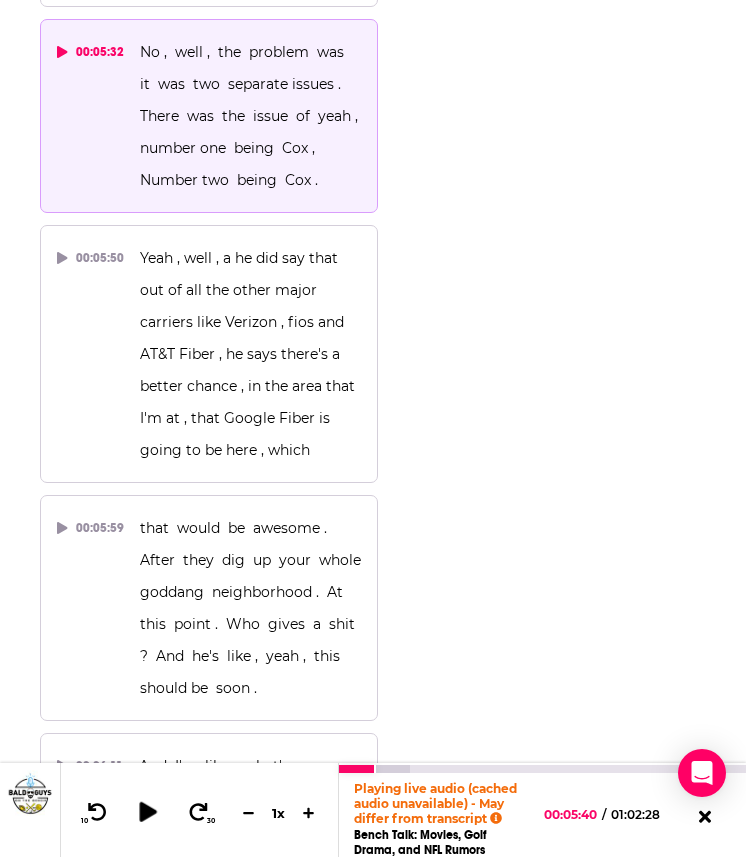 click at bounding box center [148, 813] 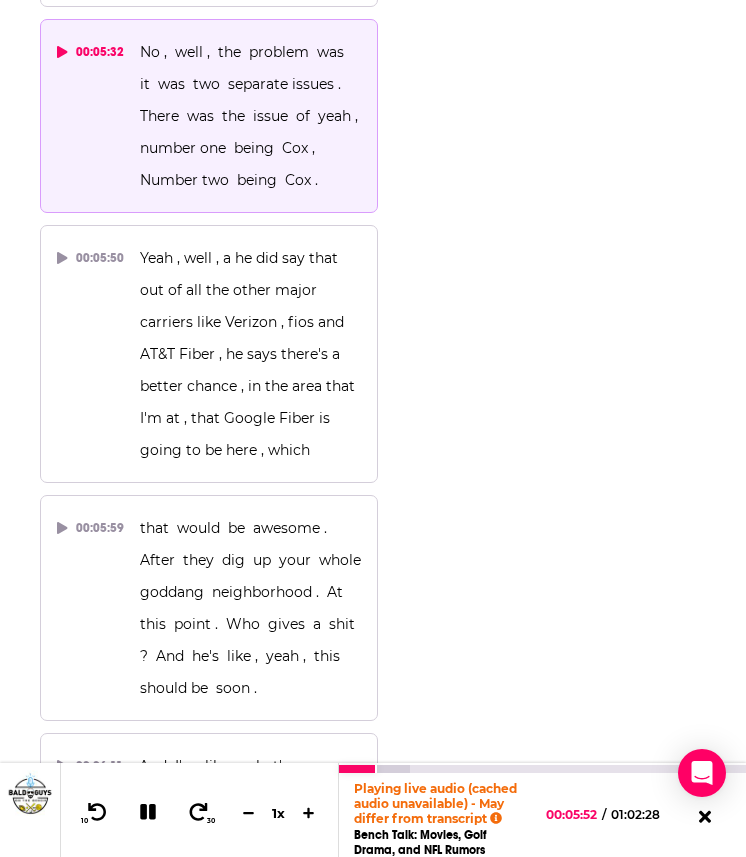 click 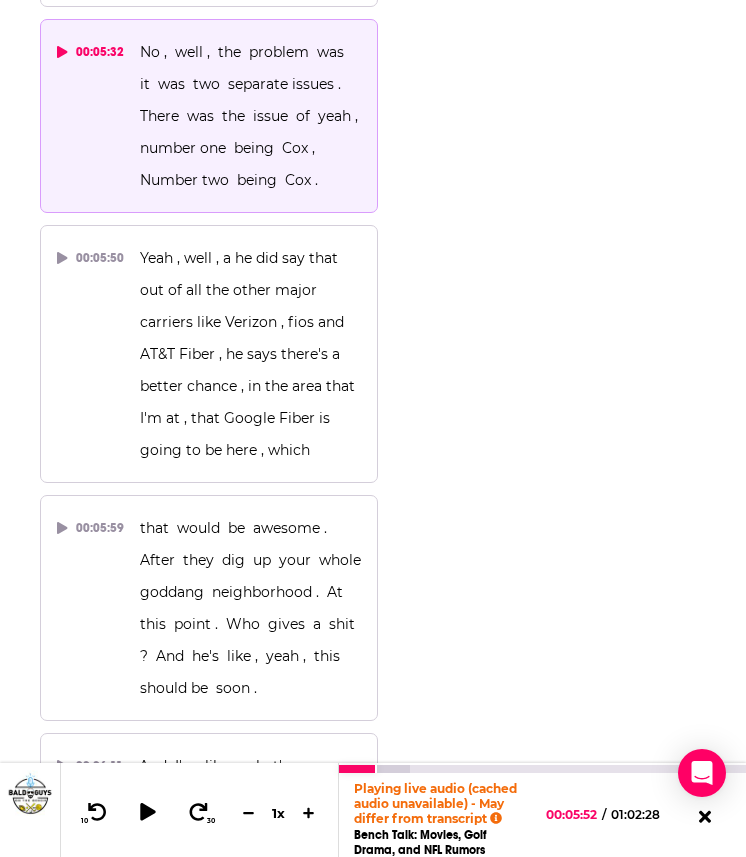 scroll, scrollTop: 7660, scrollLeft: 0, axis: vertical 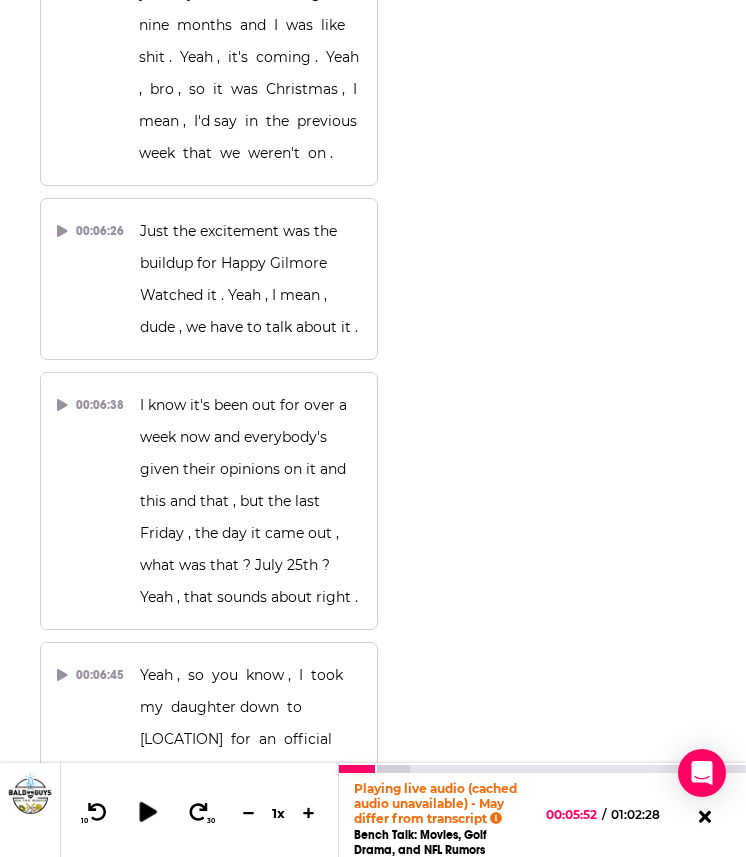 click 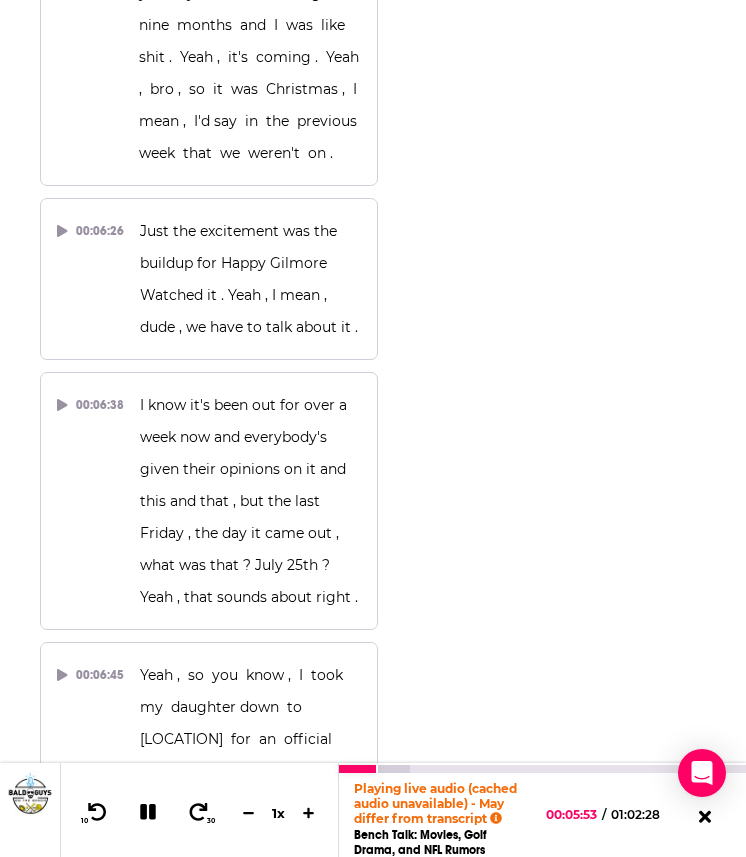click 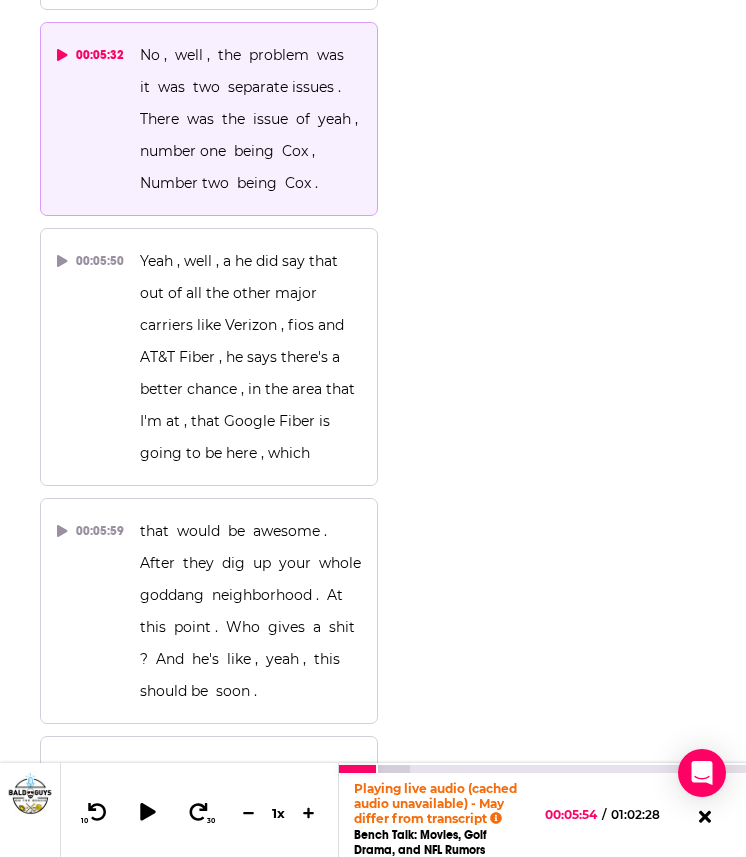 scroll, scrollTop: 6810, scrollLeft: 0, axis: vertical 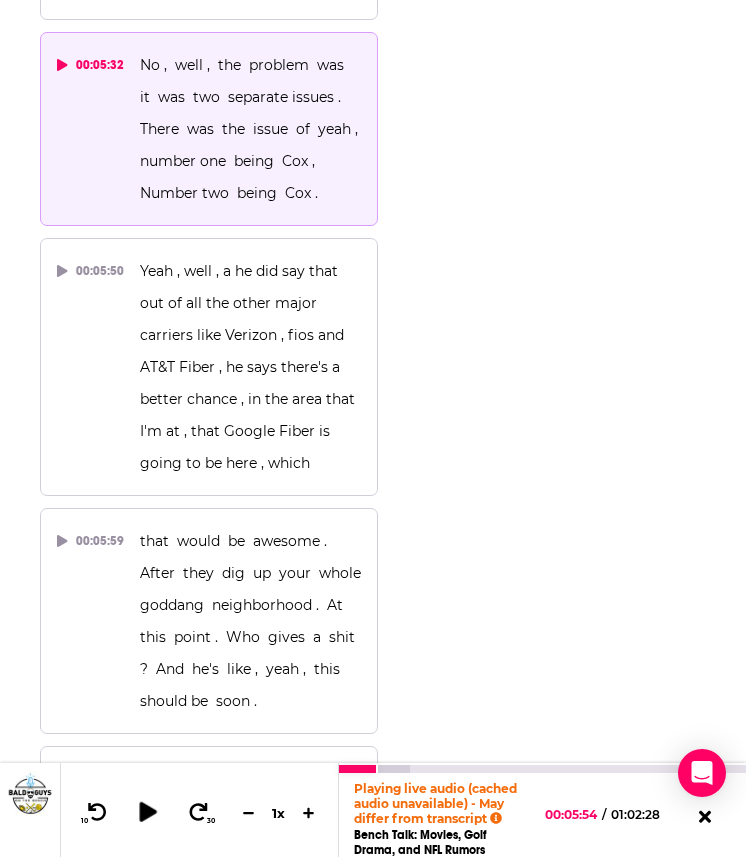 click 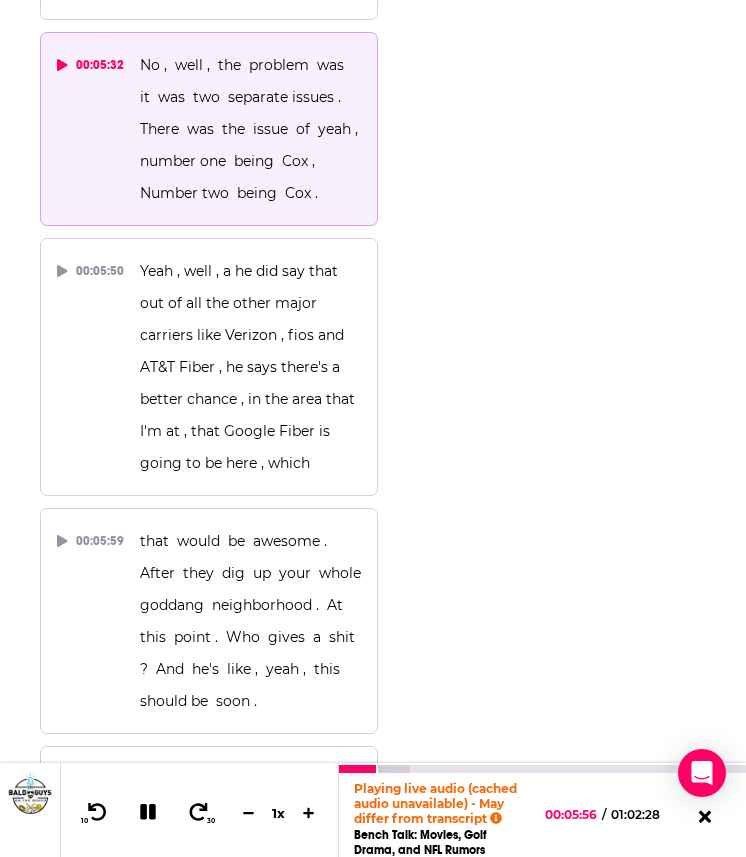 click 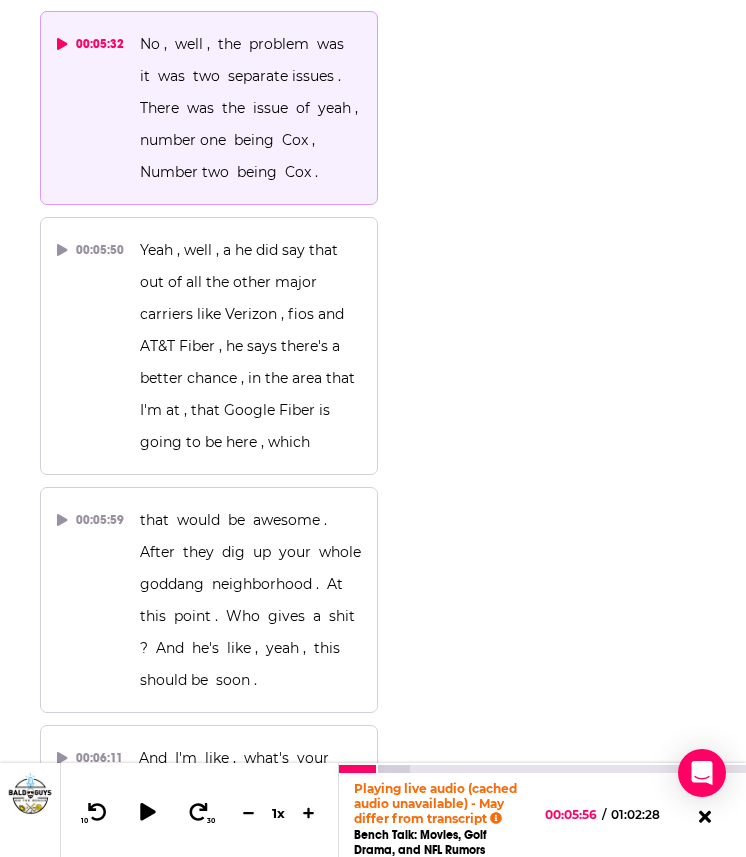 scroll, scrollTop: 6836, scrollLeft: 0, axis: vertical 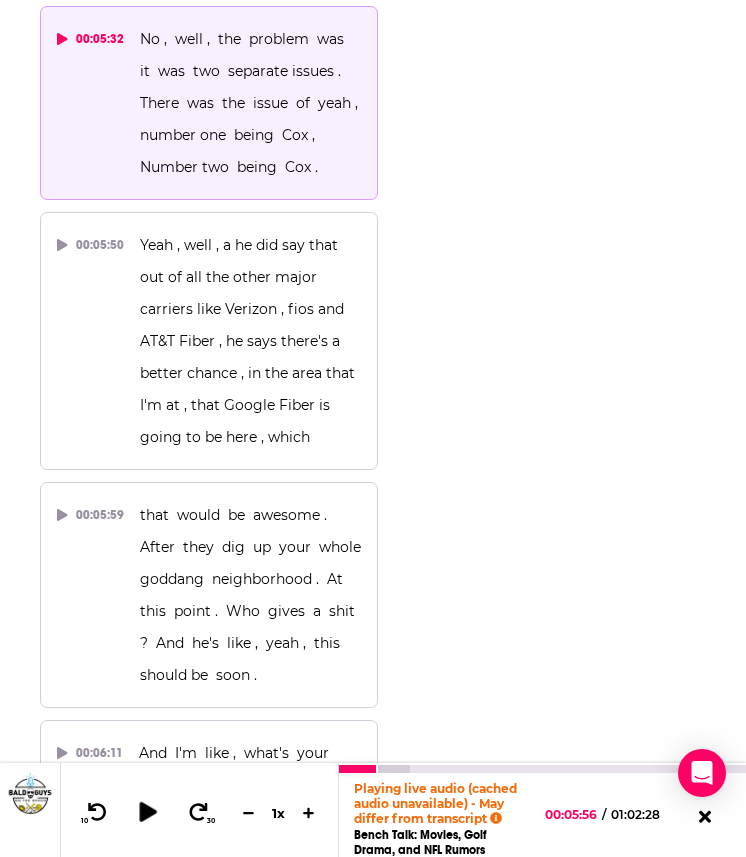 click 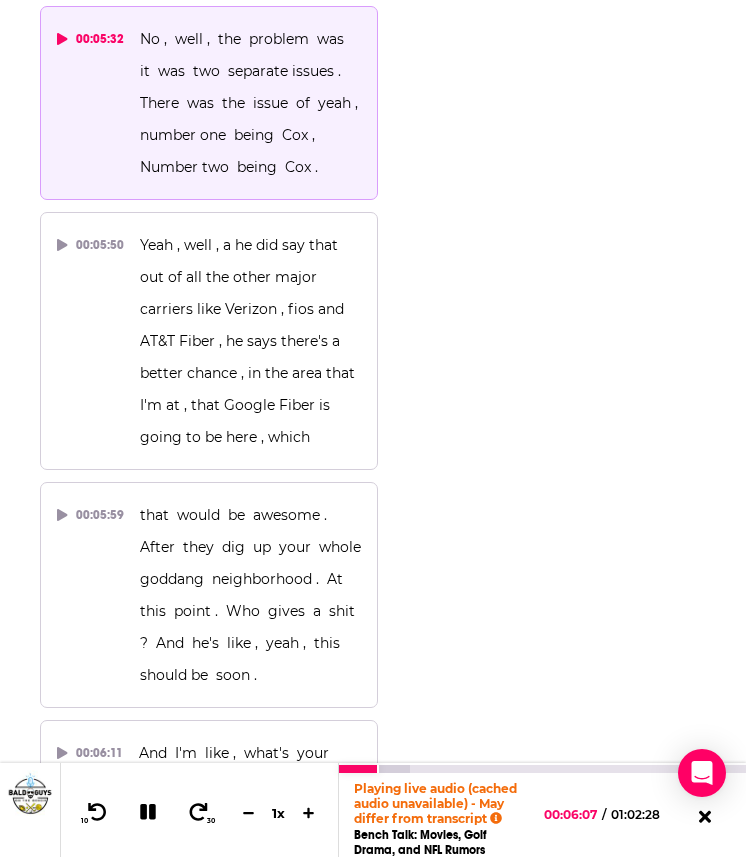 click 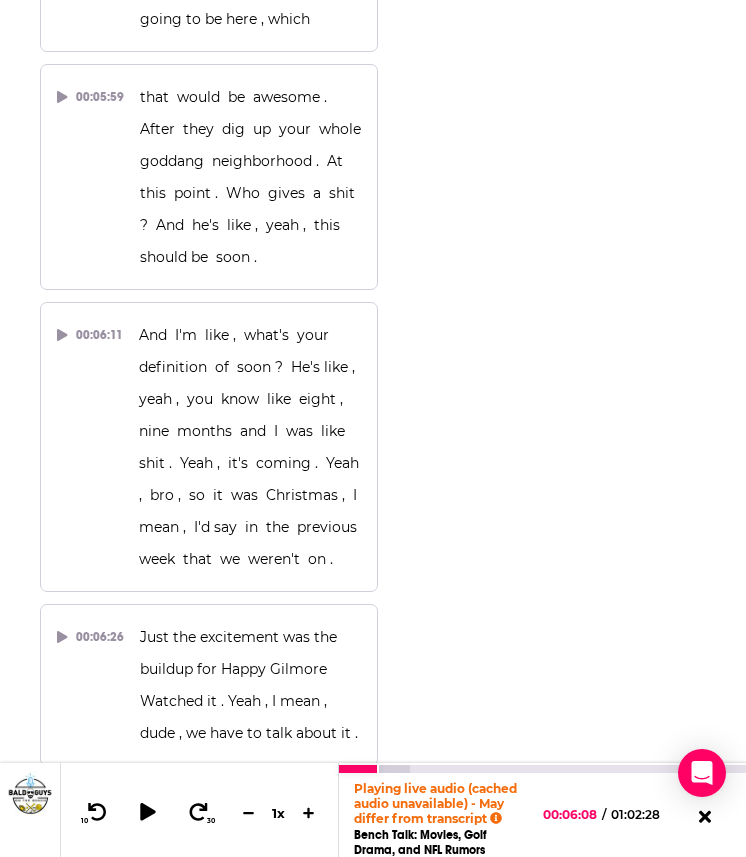 scroll, scrollTop: 7253, scrollLeft: 0, axis: vertical 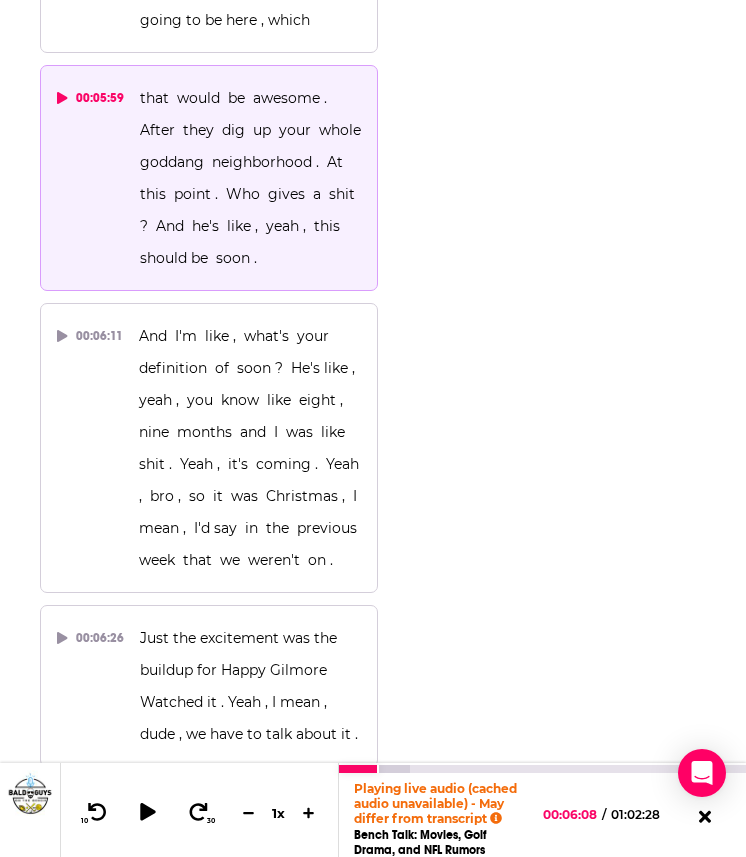 click on "that  would  be  awesome .  After  they  dig  up  your  whole  goddang  neighborhood .  At  this  point .  Who  gives  a  shit ?  And  he's  like ,  yeah ,  this  should be  soon ." at bounding box center (254, 178) 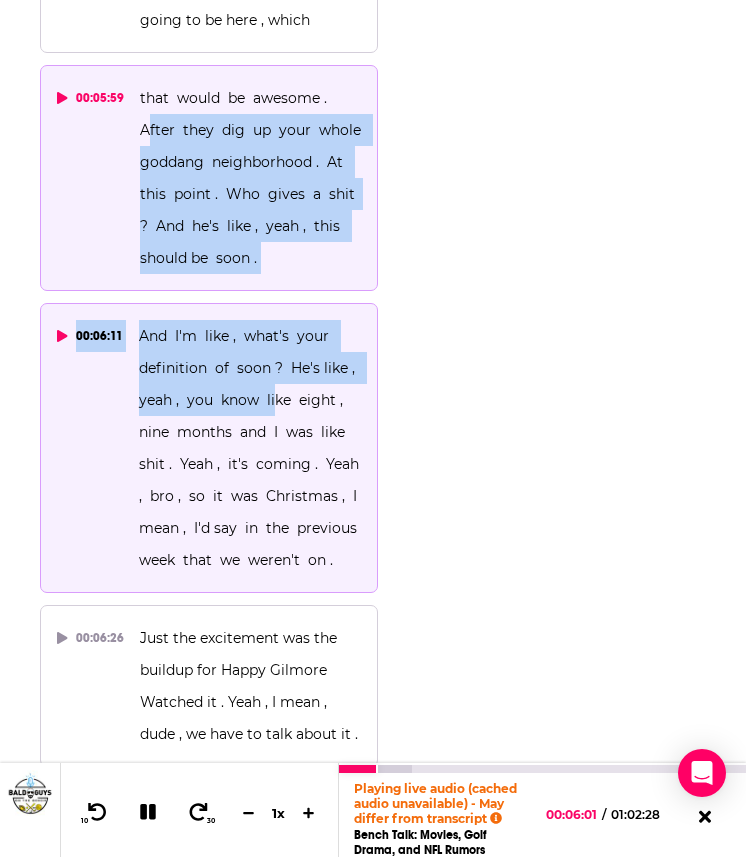 drag, startPoint x: 143, startPoint y: 286, endPoint x: 270, endPoint y: 563, distance: 304.7261 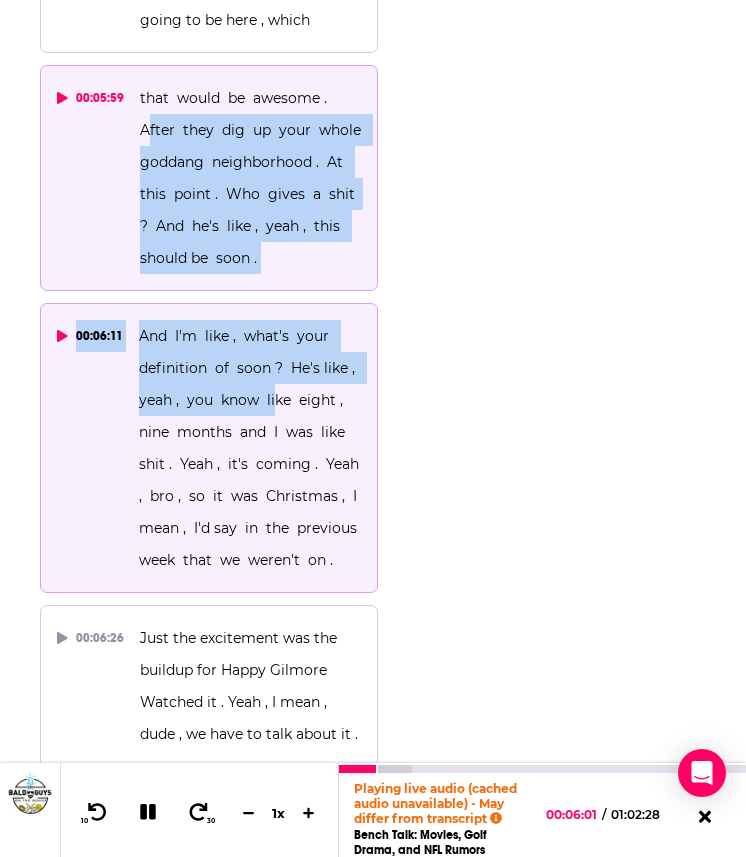 click on "[TIME] Welcome to another episode of the [BRAND] podcast , with your hosts [PERSON] and [PERSON] . What's up everyone and welcome back to another episode of the [BRAND] . I know it's been a while . [TIME] All I got to say is dude , can somebody discover your boy and I here at [BRAND] Studios in [LOCATION] ? And can I say something else ? Cox , get your shit together , and not only that , but a big-ass [TIME] city like [LOCATION] , [LOCATION] . Why was Cox the only thing available ? Monopolies . It's the only thing I can say . It is absolutely ridiculous . [TIME] This show will be even more fire when we have some producer dude sitting in the back eating Cheetos in his mom's basement editing and getting this shit out and him worrying about all this . [TIME] [TIME] [TIME] [TIME] [TIME] [TIME] [TIME] [TIME]" at bounding box center [209, 28885] 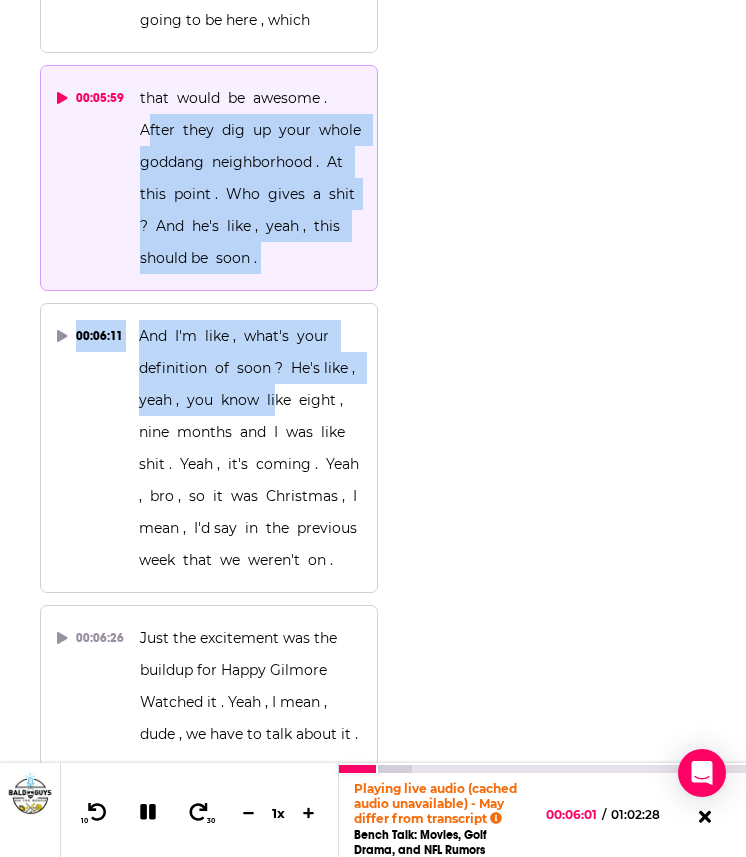 click on "that  would  be  awesome .  After  they  dig  up  your  whole  goddang  neighborhood .  At  this  point .  Who  gives  a  shit ?  And  he's  like ,  yeah ,  this  should be  soon ." at bounding box center [254, 178] 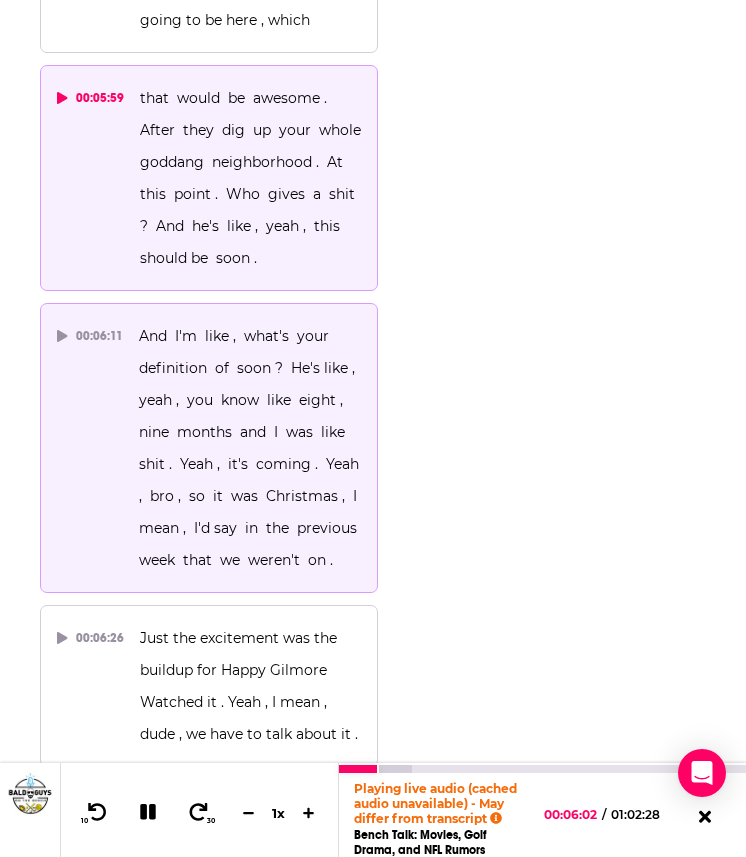 drag, startPoint x: 134, startPoint y: 289, endPoint x: 304, endPoint y: 557, distance: 317.37045 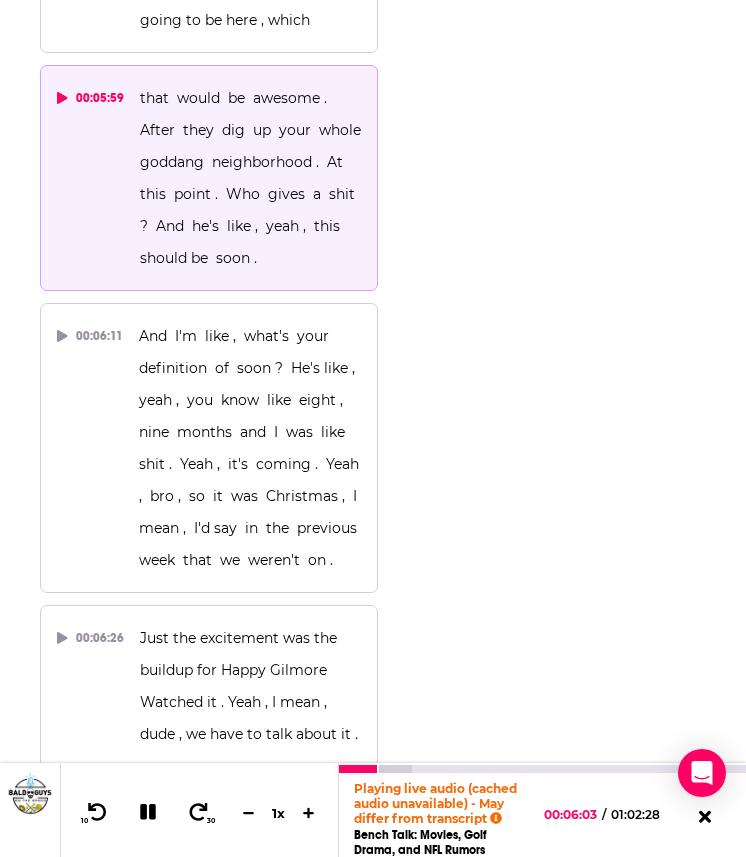 drag, startPoint x: 126, startPoint y: 279, endPoint x: 214, endPoint y: 370, distance: 126.58989 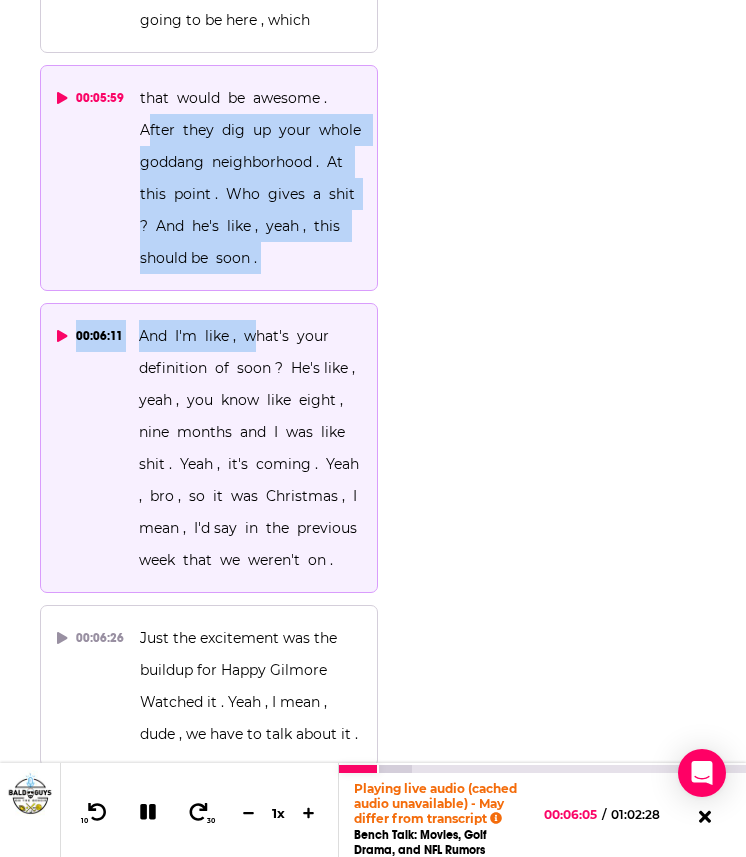 drag, startPoint x: 144, startPoint y: 287, endPoint x: 252, endPoint y: 501, distance: 239.70816 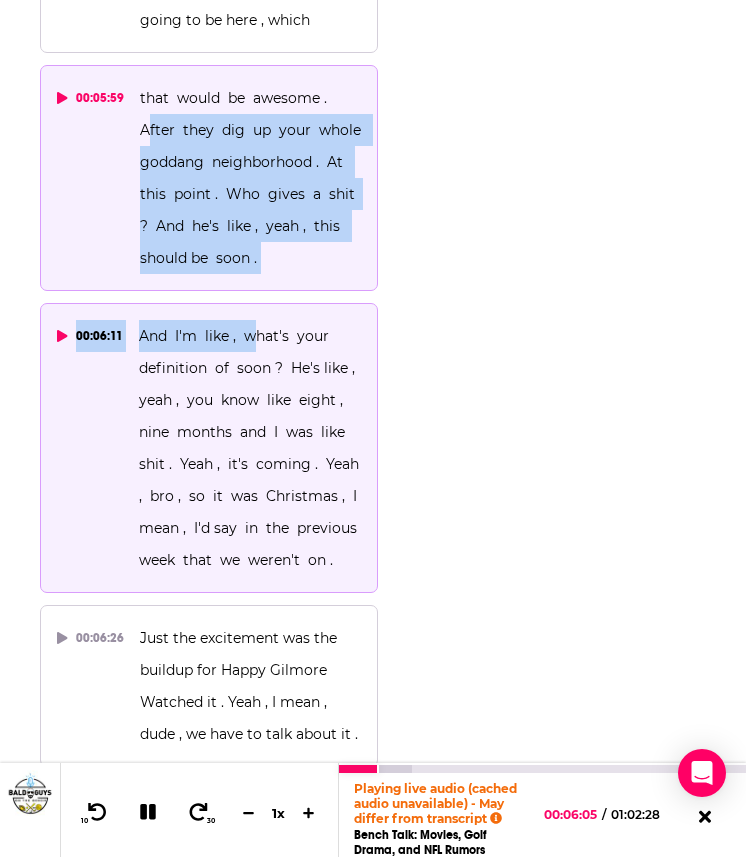 click on "[TIME] Welcome to another episode of the [BRAND] podcast , with your hosts [PERSON] and [PERSON] . What's up everyone and welcome back to another episode of the [BRAND] . I know it's been a while . [TIME] All I got to say is dude , can somebody discover your boy and I here at [BRAND] Studios in [LOCATION] ? And can I say something else ? Cox , get your shit together , and not only that , but a big-ass [TIME] city like [LOCATION] , [LOCATION] . Why was Cox the only thing available ? Monopolies . It's the only thing I can say . It is absolutely ridiculous . [TIME] This show will be even more fire when we have some producer dude sitting in the back eating Cheetos in his mom's basement editing and getting this shit out and him worrying about all this . [TIME] [TIME] [TIME] [TIME] [TIME] [TIME] [TIME] [TIME]" at bounding box center (209, 28885) 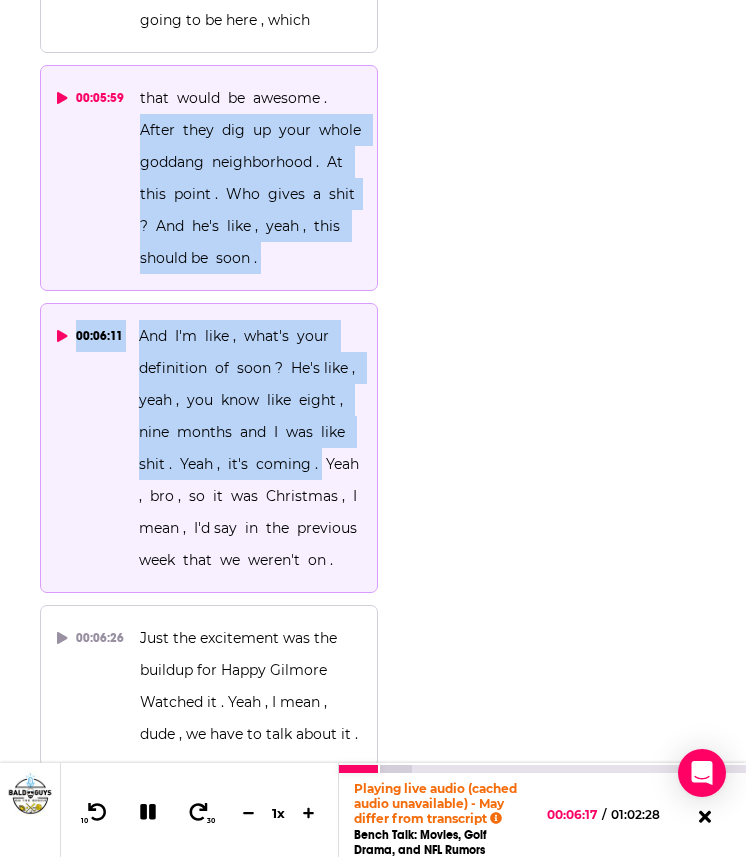 drag, startPoint x: 316, startPoint y: 624, endPoint x: 141, endPoint y: 299, distance: 369.12057 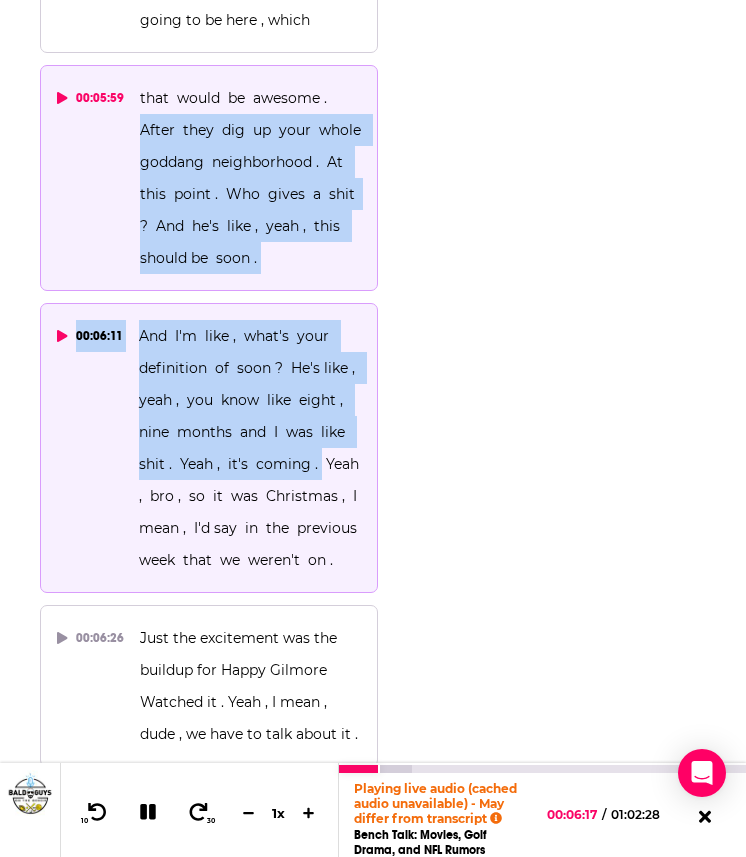 click on "[TIME] Welcome to another episode of the [BRAND] podcast , with your hosts [PERSON] and [PERSON] . What's up everyone and welcome back to another episode of the [BRAND] . I know it's been a while . [TIME] All I got to say is dude , can somebody discover your boy and I here at [BRAND] Studios in [LOCATION] ? And can I say something else ? Cox , get your shit together , and not only that , but a big-ass [TIME] city like [LOCATION] , [LOCATION] . Why was Cox the only thing available ? Monopolies . It's the only thing I can say . It is absolutely ridiculous . [TIME] This show will be even more fire when we have some producer dude sitting in the back eating Cheetos in his mom's basement editing and getting this shit out and him worrying about all this . [TIME] [TIME] [TIME] [TIME] [TIME] [TIME] [TIME] [TIME]" at bounding box center (209, 28885) 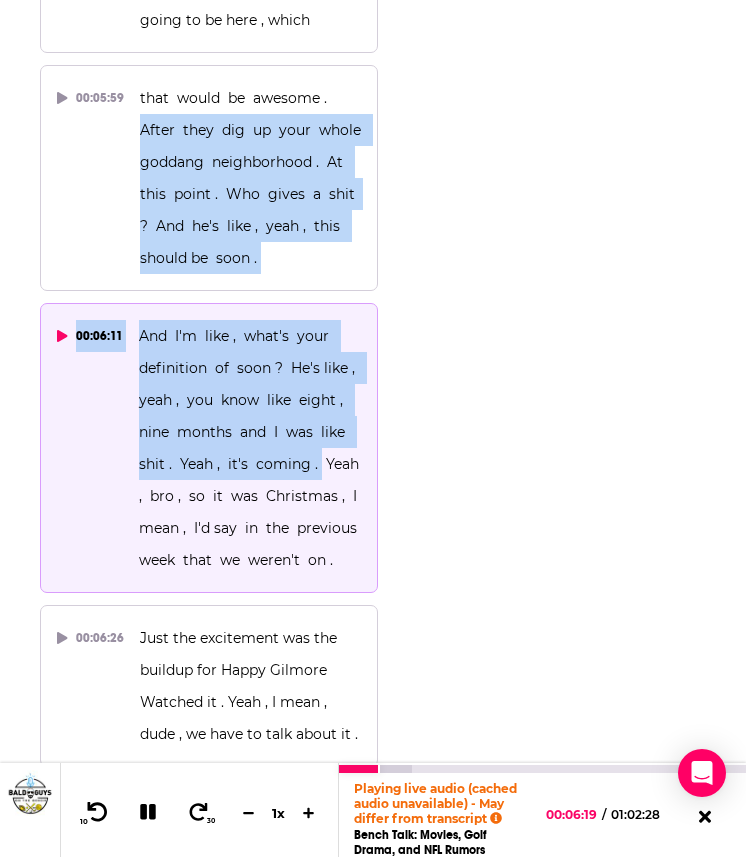 click 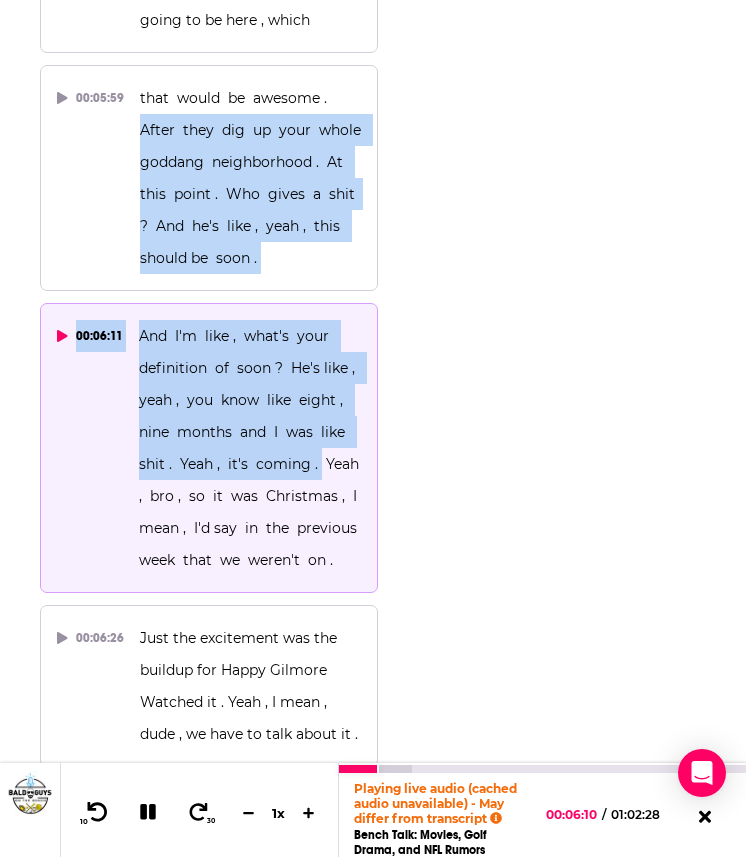 click 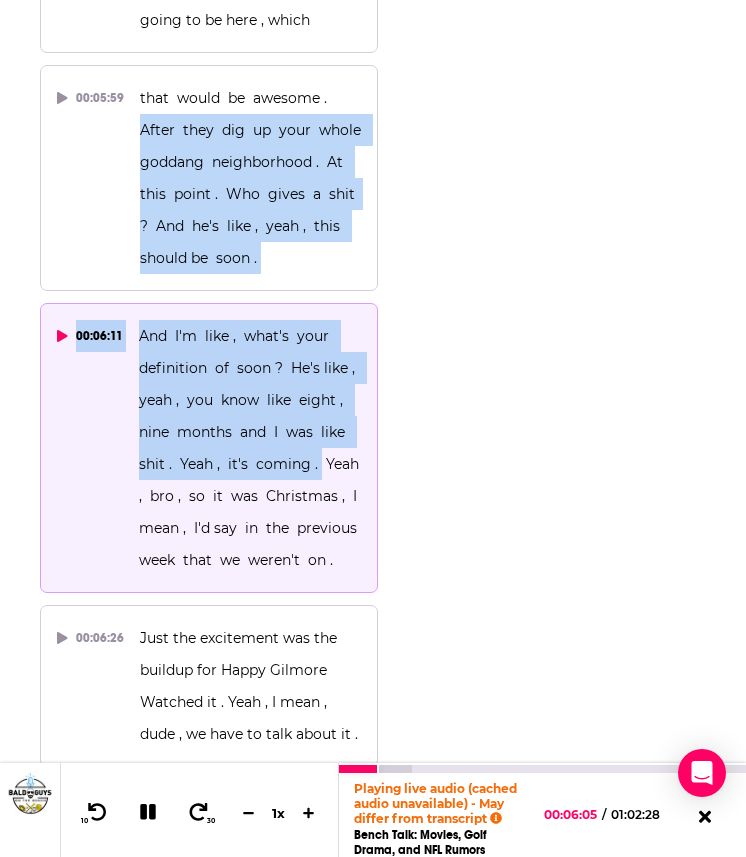 click at bounding box center [148, 812] 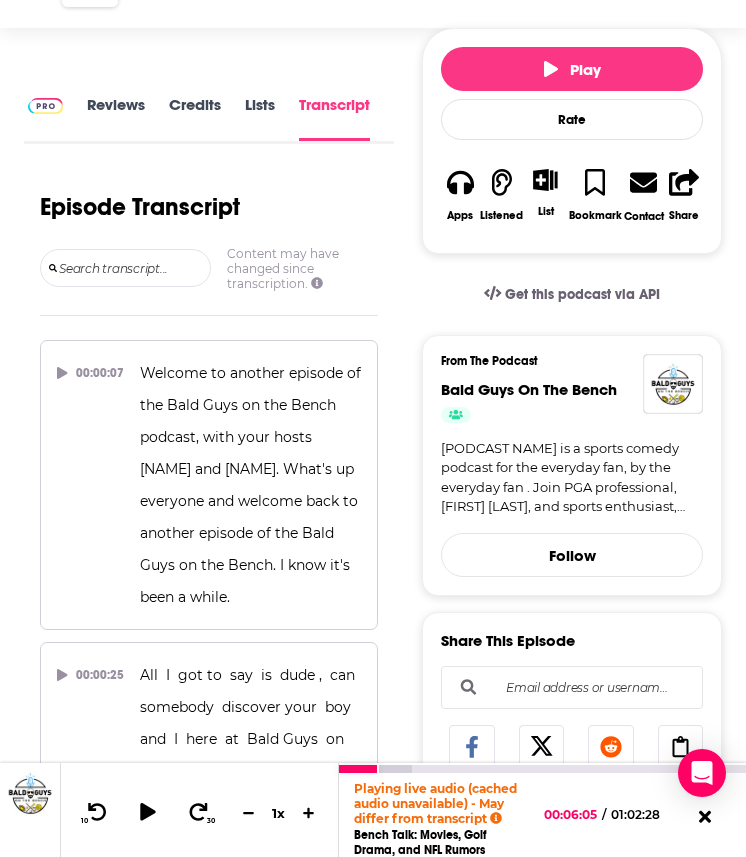 scroll, scrollTop: 0, scrollLeft: 0, axis: both 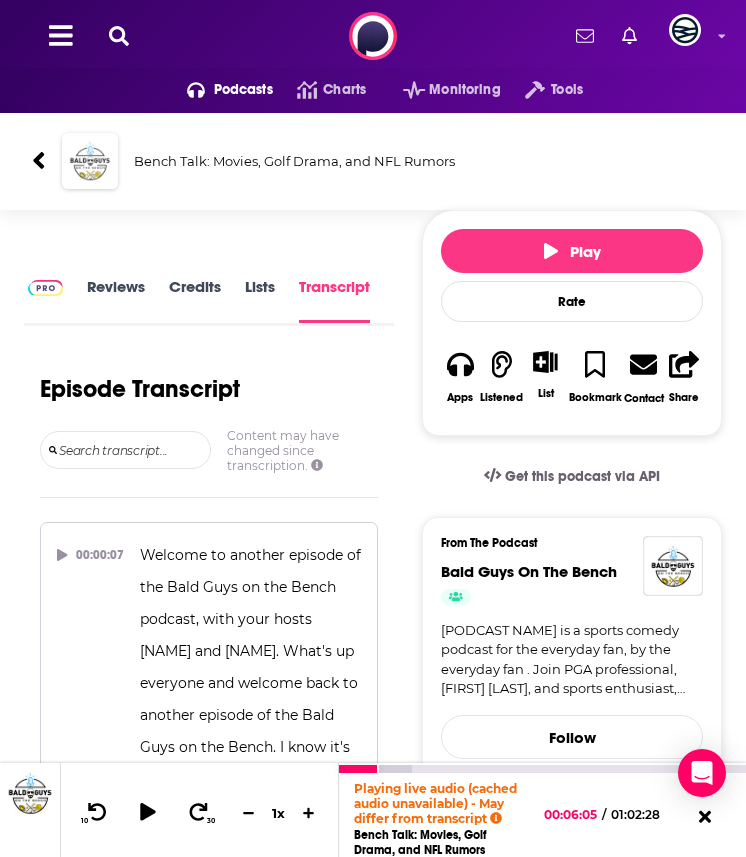 click at bounding box center (90, 161) 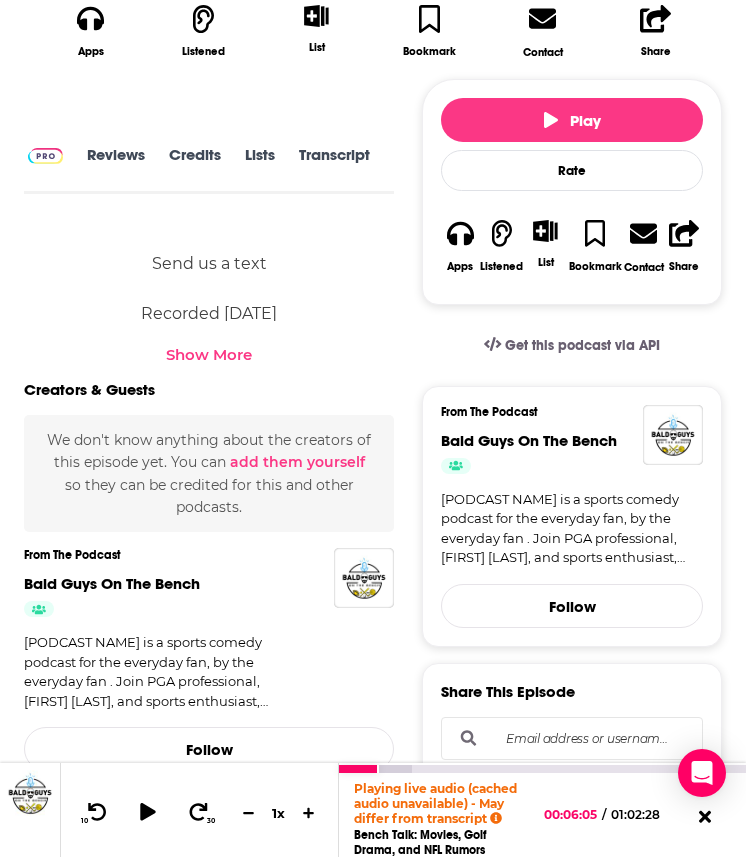 scroll, scrollTop: 701, scrollLeft: 0, axis: vertical 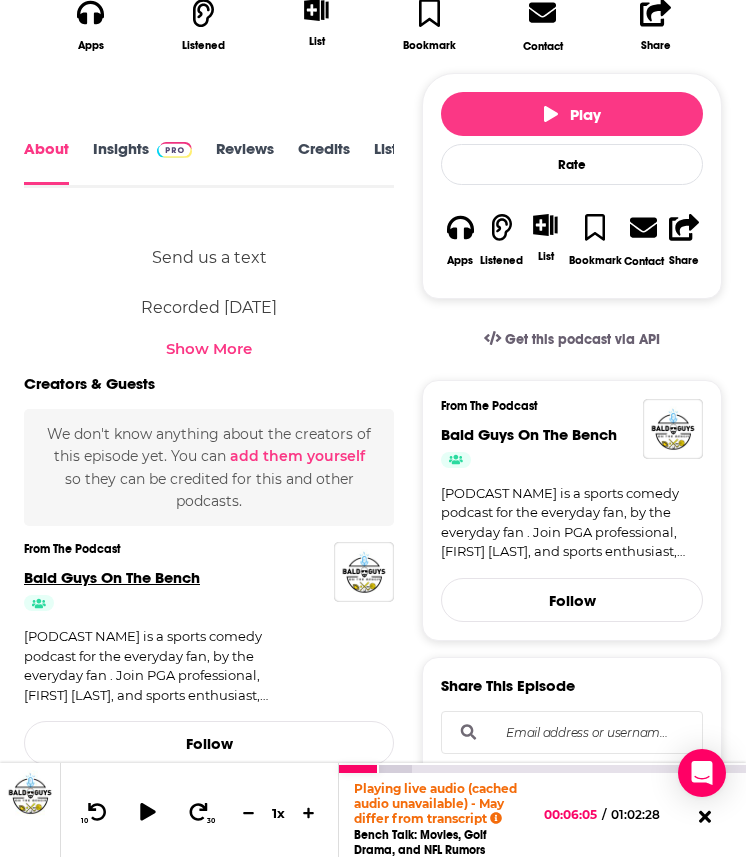click on "Bald Guys On The Bench" at bounding box center [112, 577] 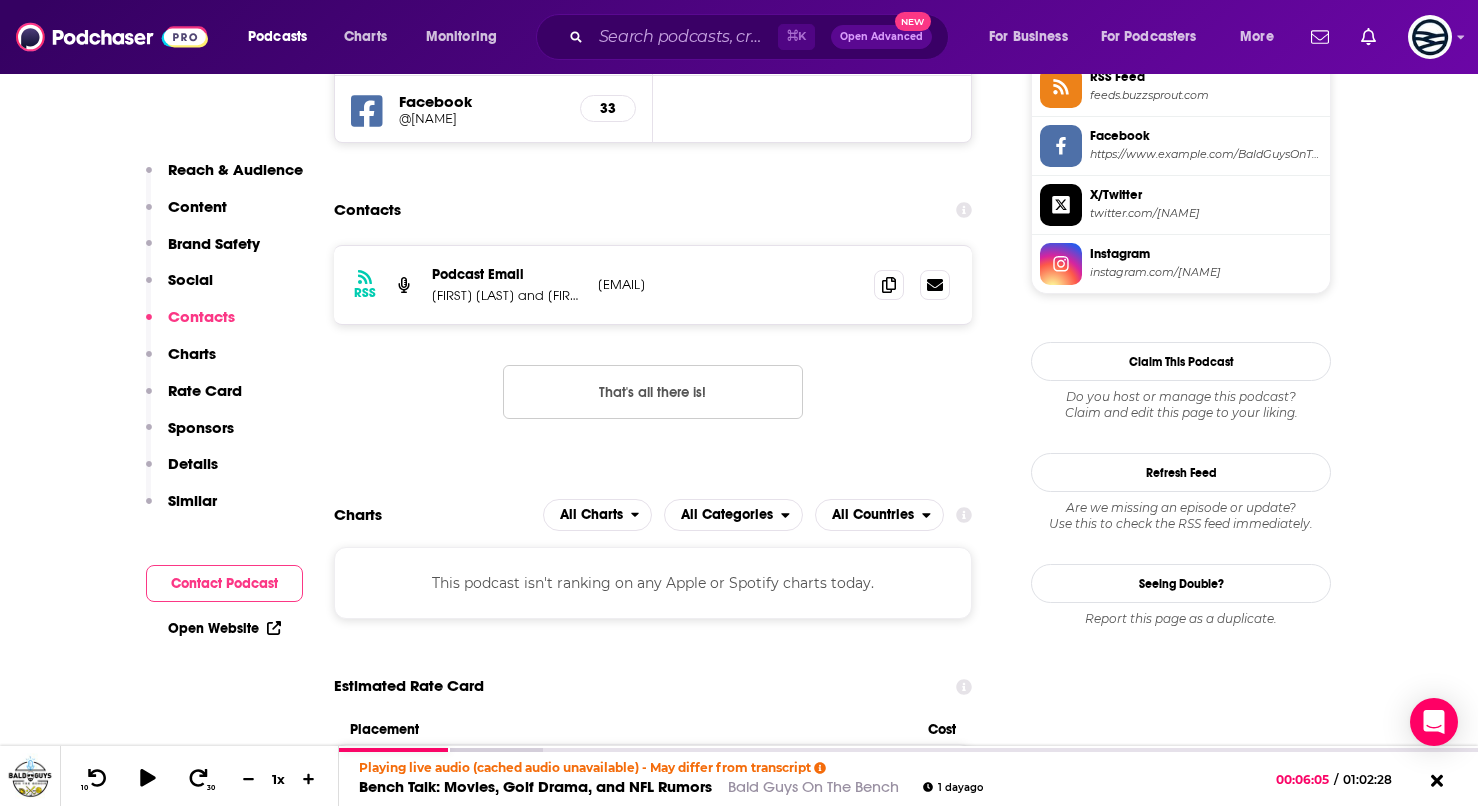 scroll, scrollTop: 1788, scrollLeft: 0, axis: vertical 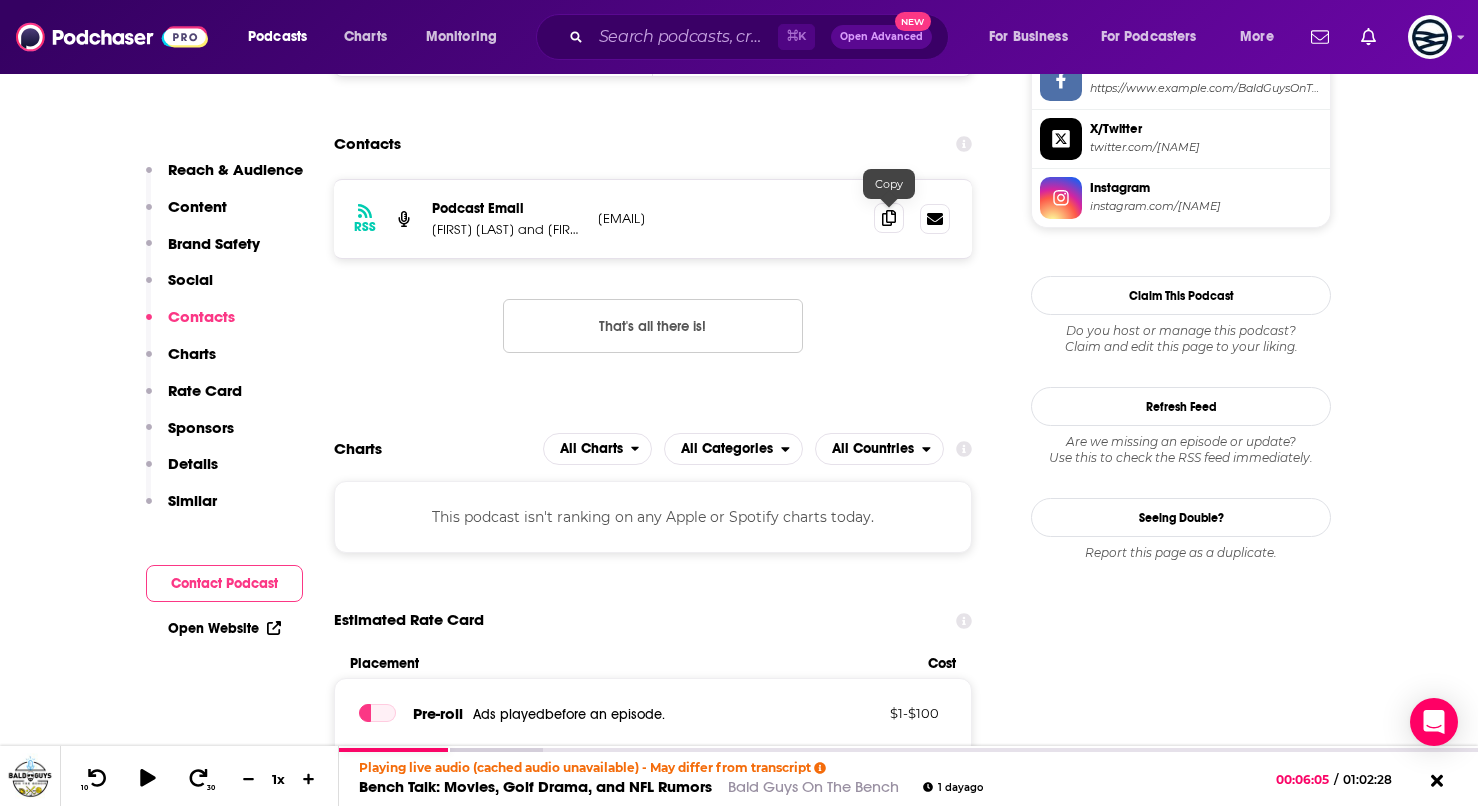 click 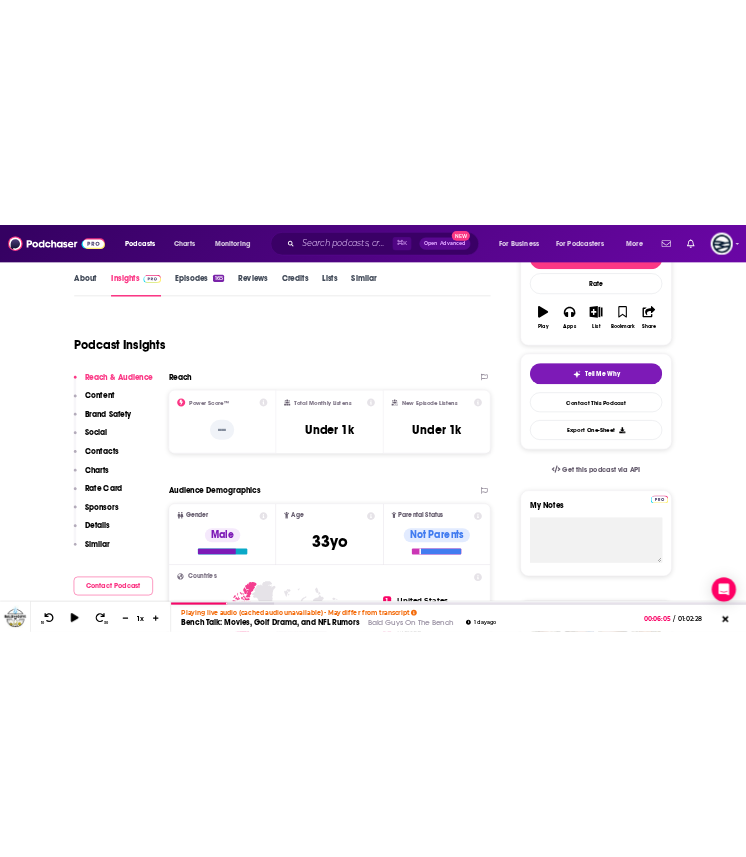 scroll, scrollTop: 314, scrollLeft: 0, axis: vertical 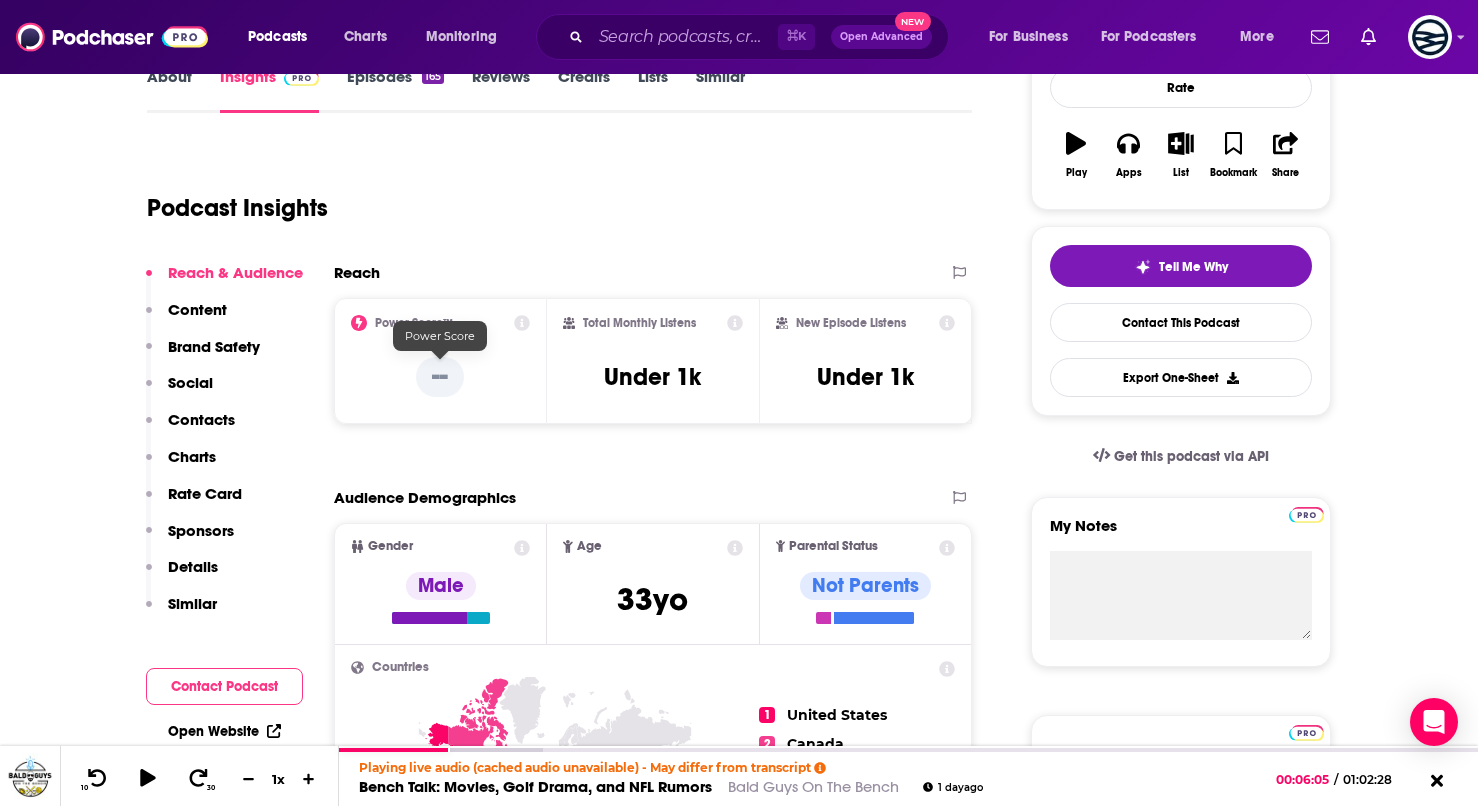 click on "--" at bounding box center [440, 377] 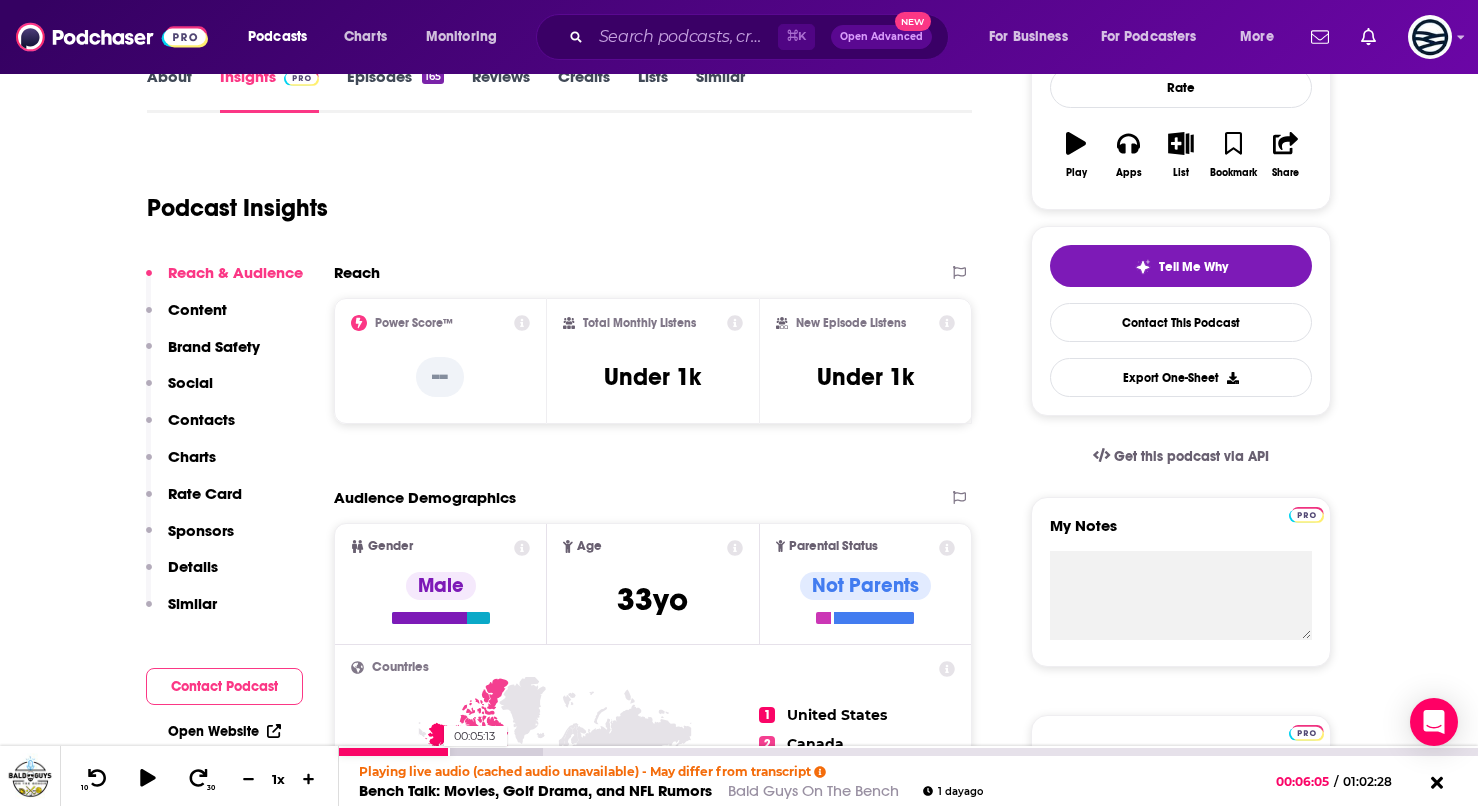 click at bounding box center (394, 752) 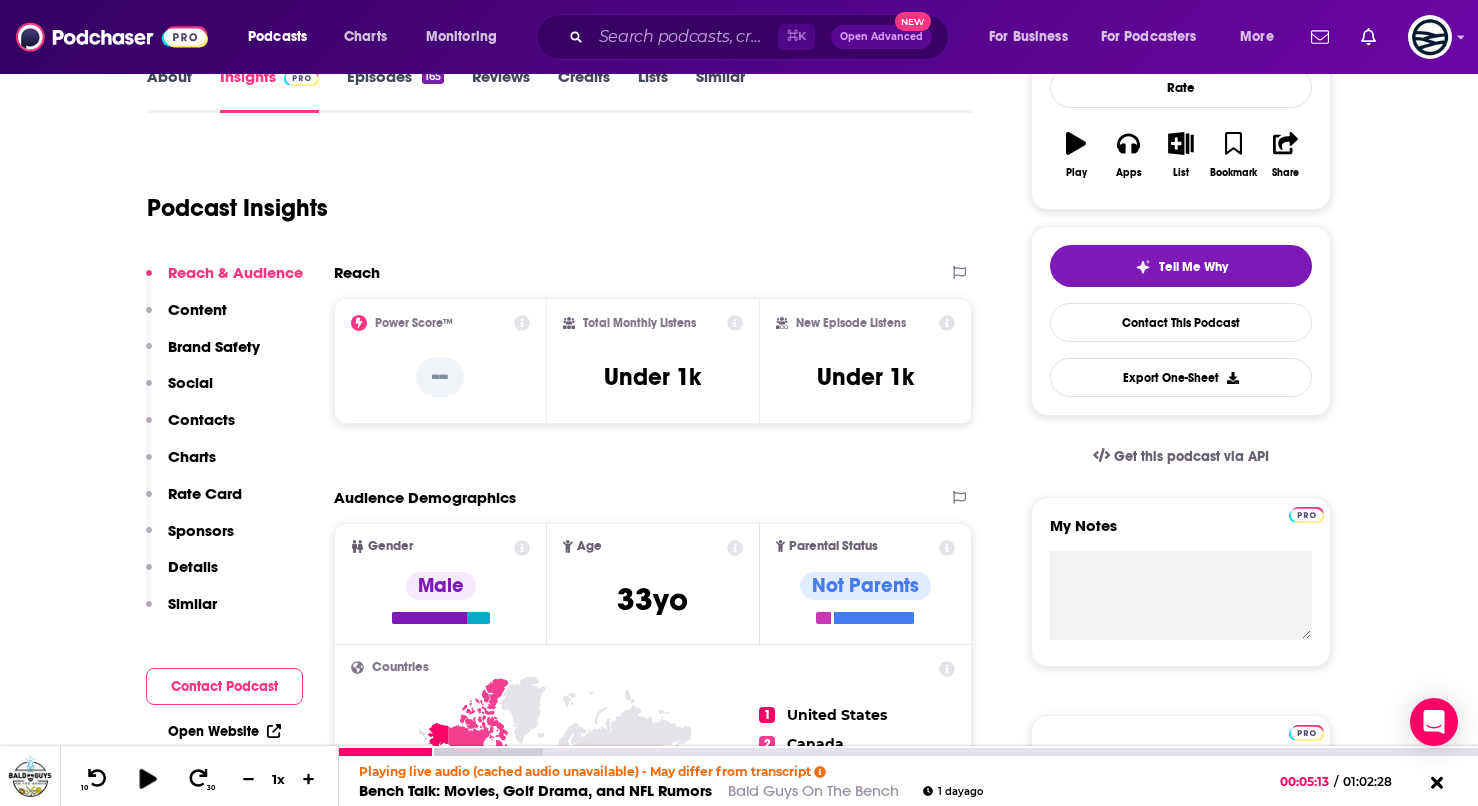 click at bounding box center [148, 779] 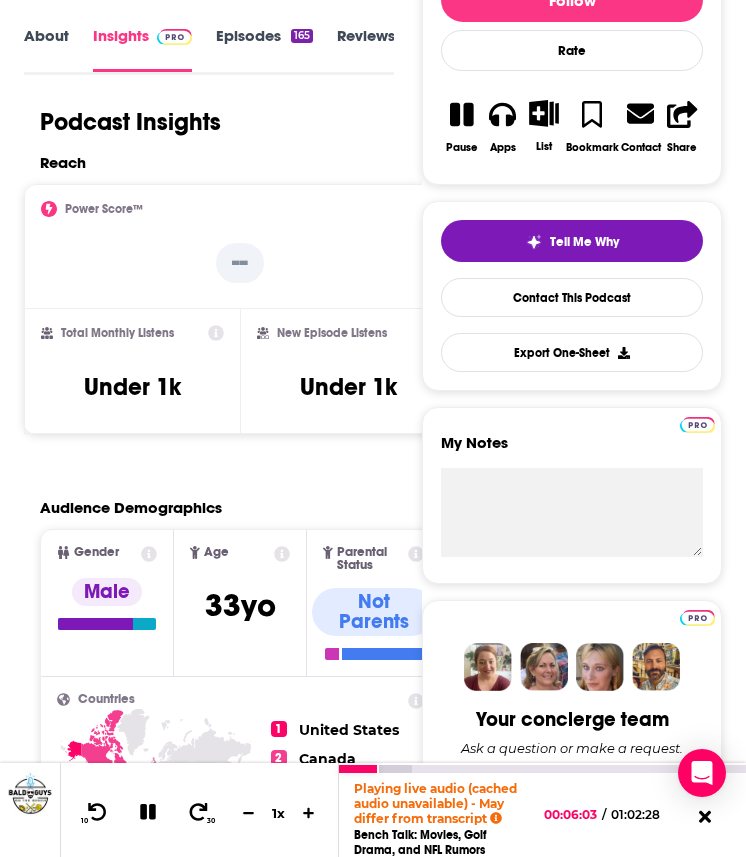 scroll, scrollTop: 0, scrollLeft: 0, axis: both 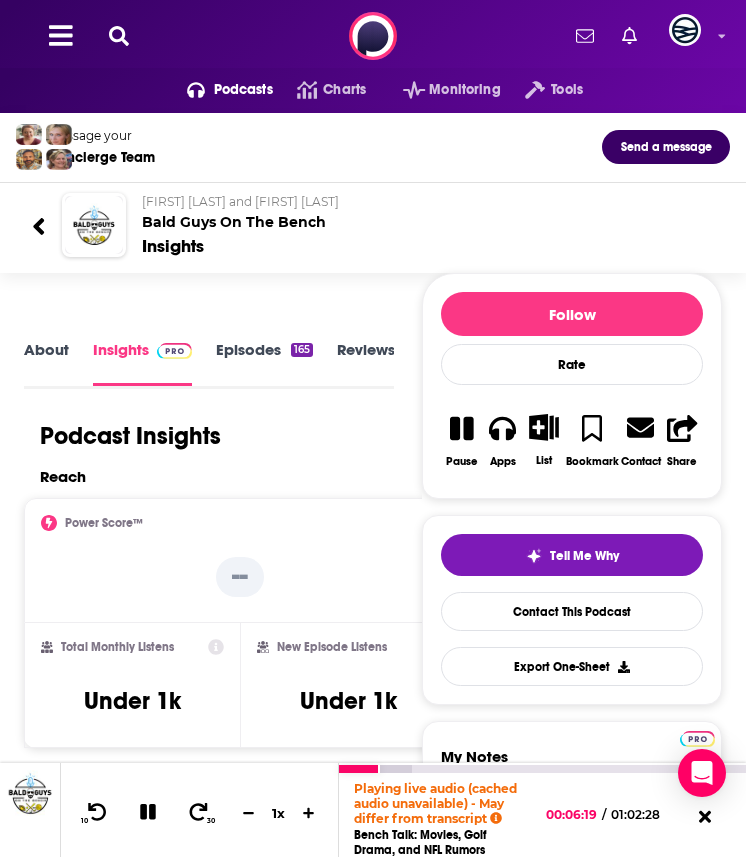 click 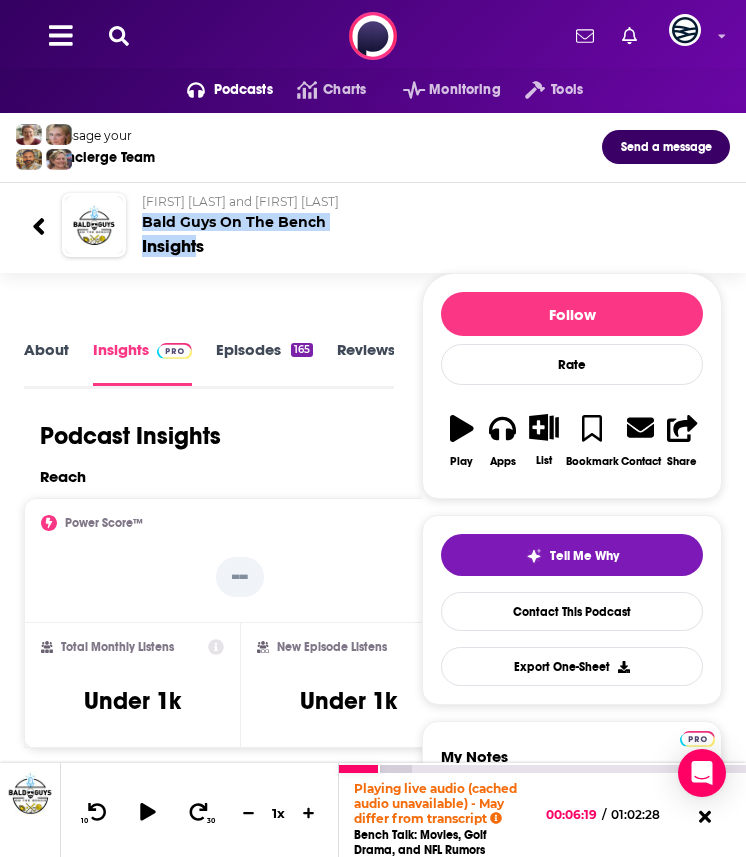 drag, startPoint x: 199, startPoint y: 248, endPoint x: 140, endPoint y: 223, distance: 64.07808 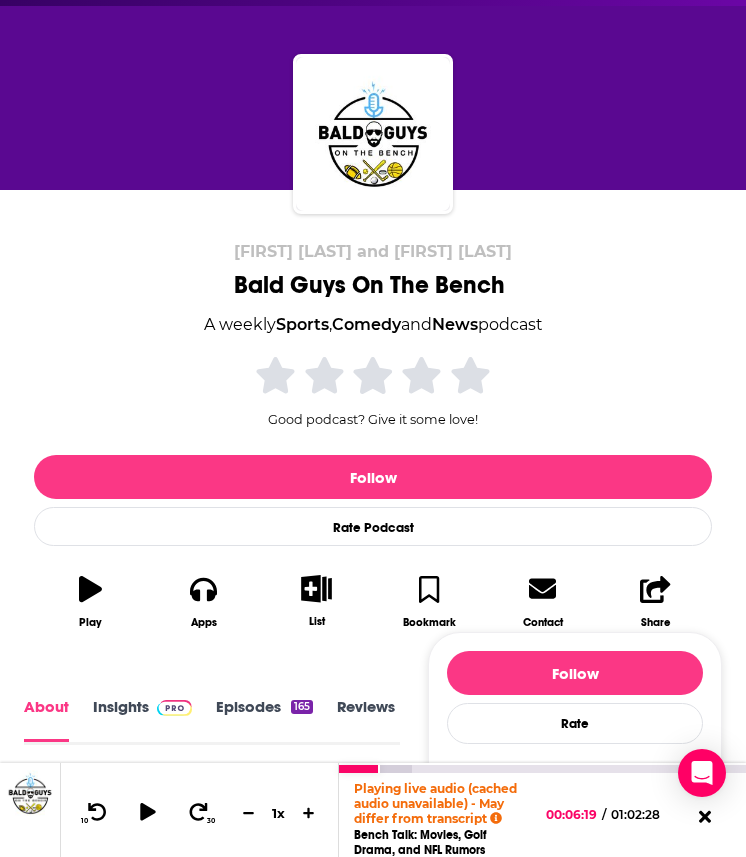 scroll, scrollTop: 473, scrollLeft: 0, axis: vertical 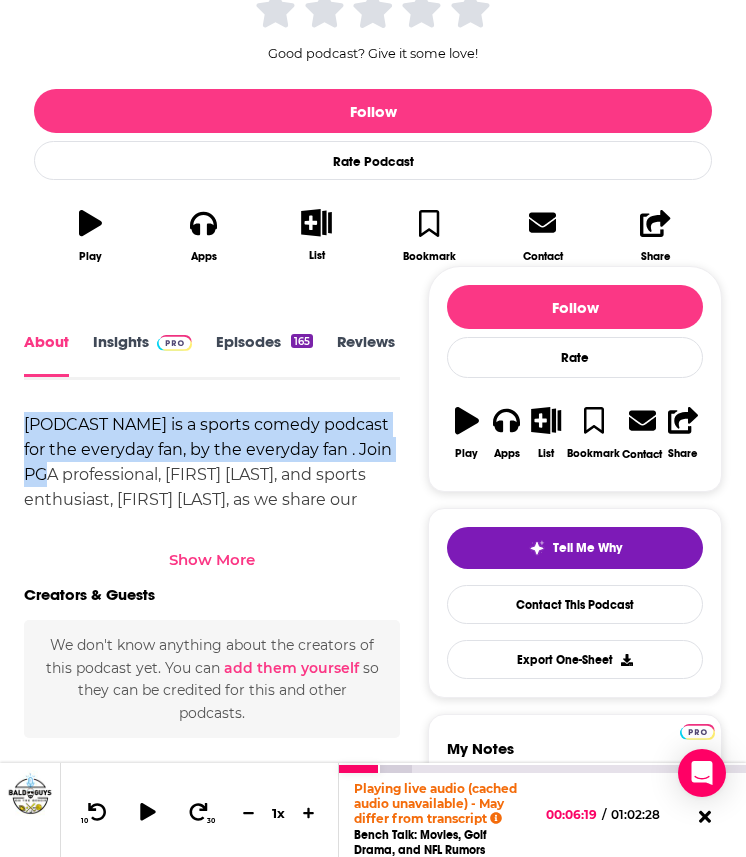 drag, startPoint x: 18, startPoint y: 418, endPoint x: 57, endPoint y: 476, distance: 69.89278 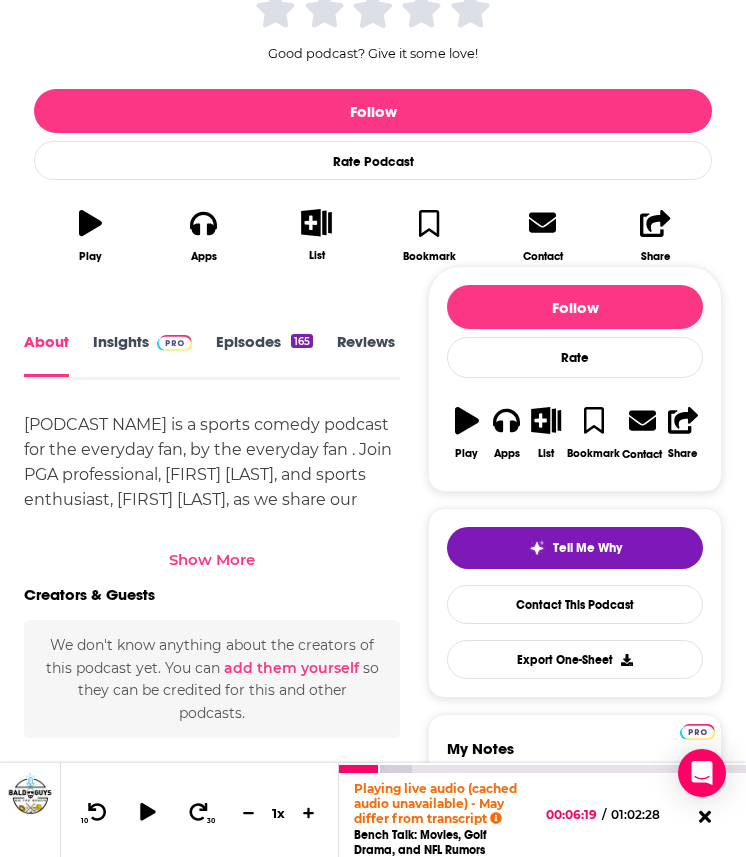 scroll, scrollTop: 3, scrollLeft: 0, axis: vertical 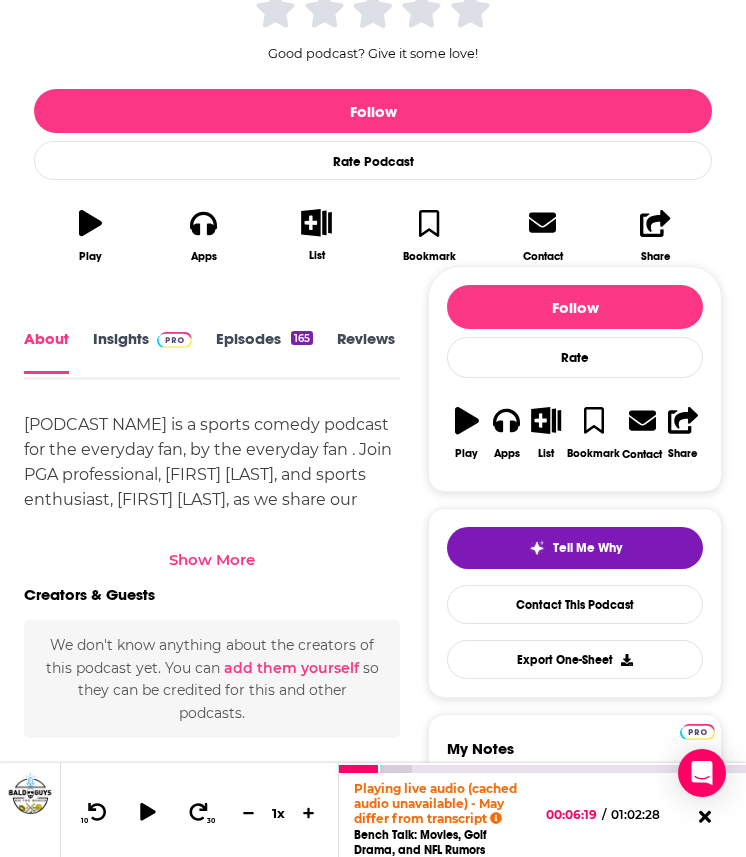 click on "Insights" at bounding box center [142, 352] 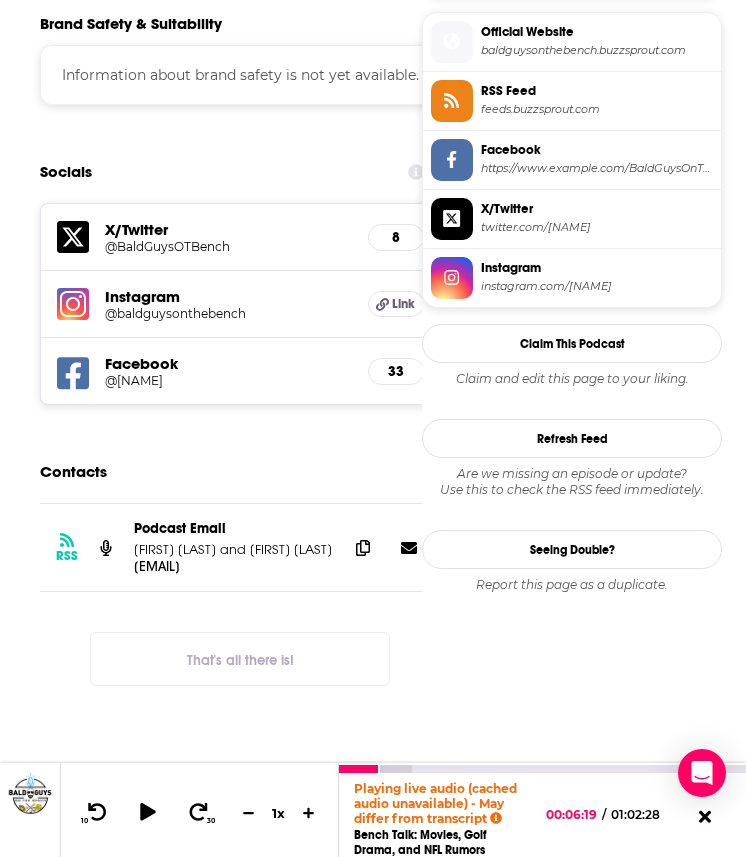 scroll, scrollTop: 1547, scrollLeft: 0, axis: vertical 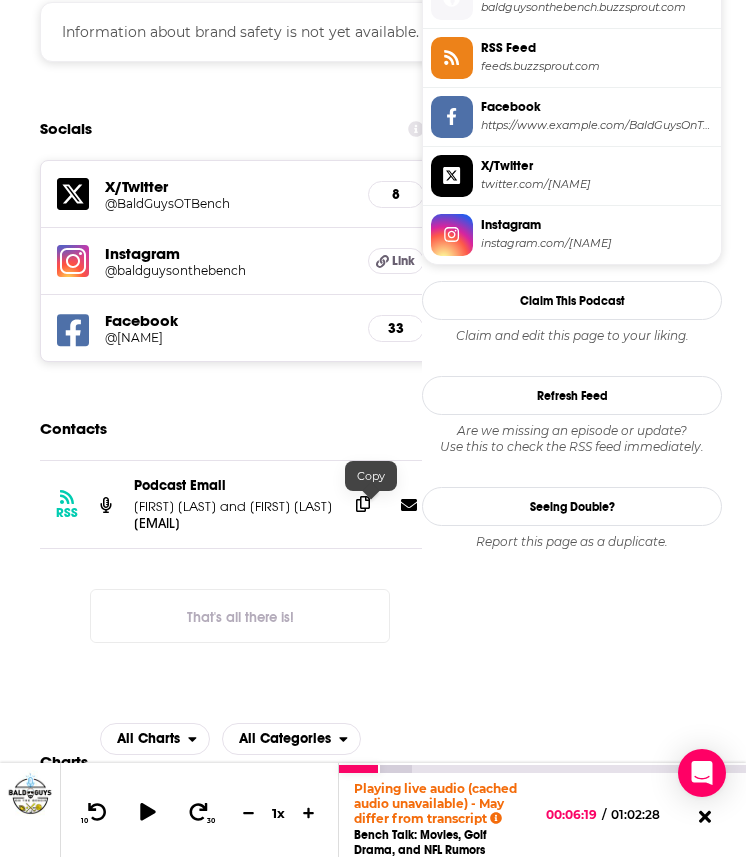click 